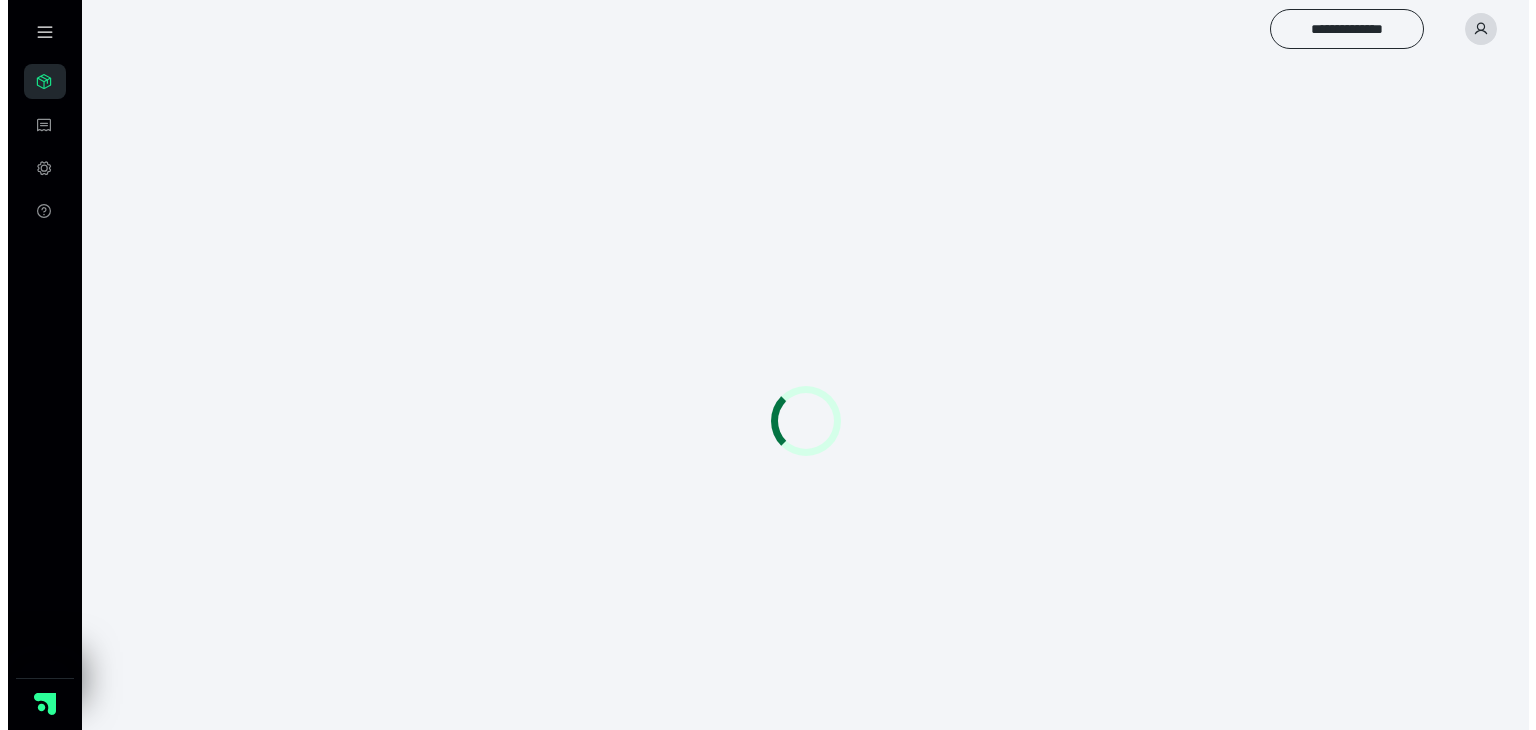 scroll, scrollTop: 0, scrollLeft: 0, axis: both 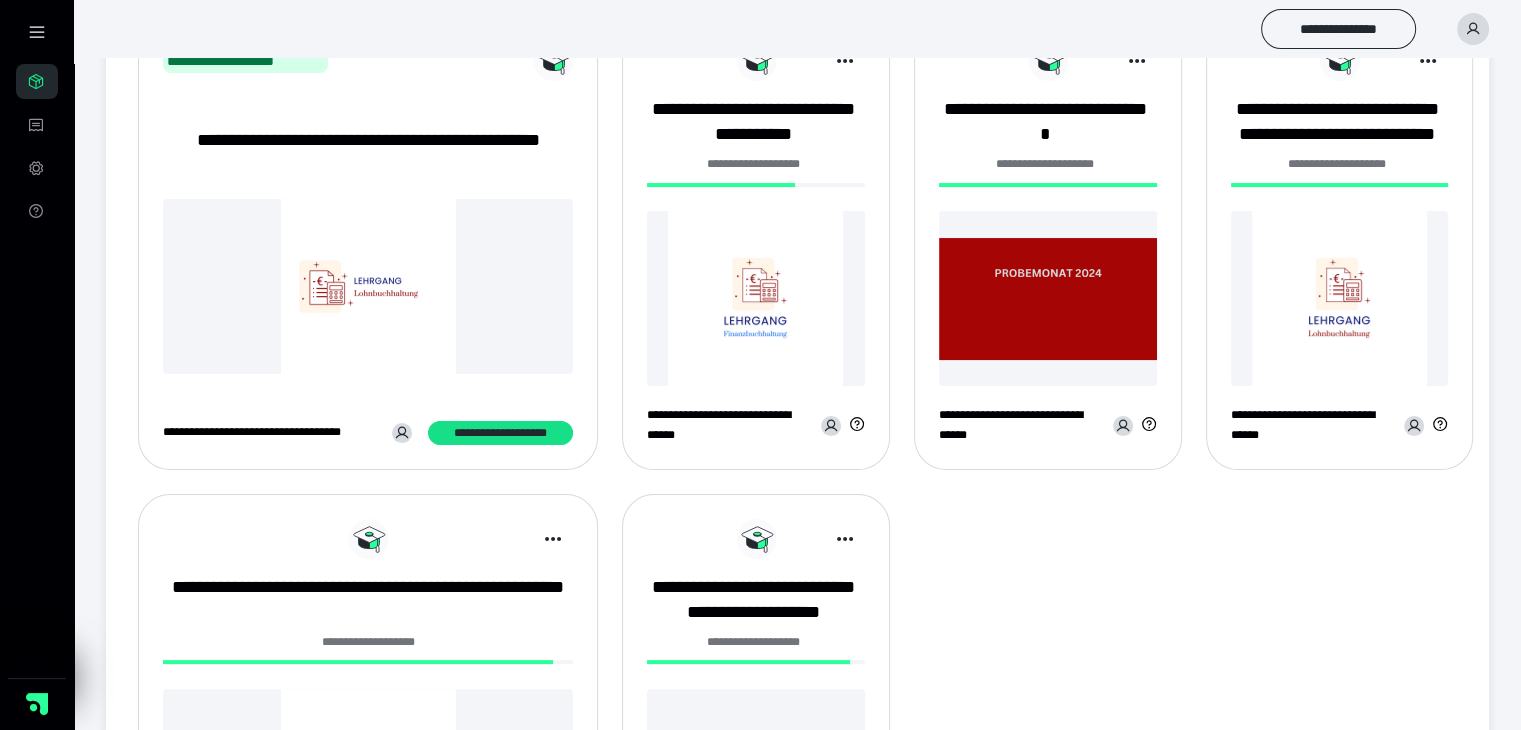 click at bounding box center [756, 298] 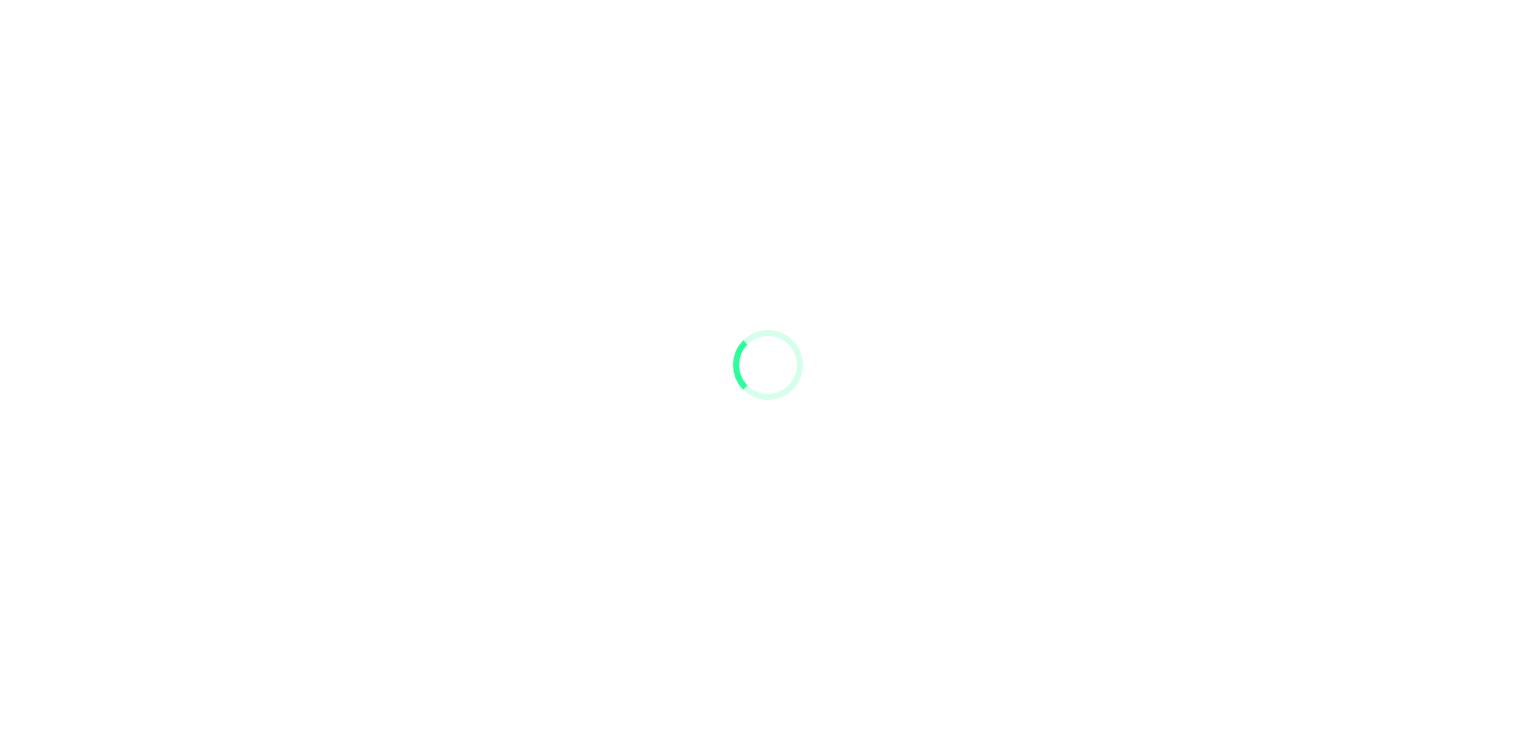 scroll, scrollTop: 0, scrollLeft: 0, axis: both 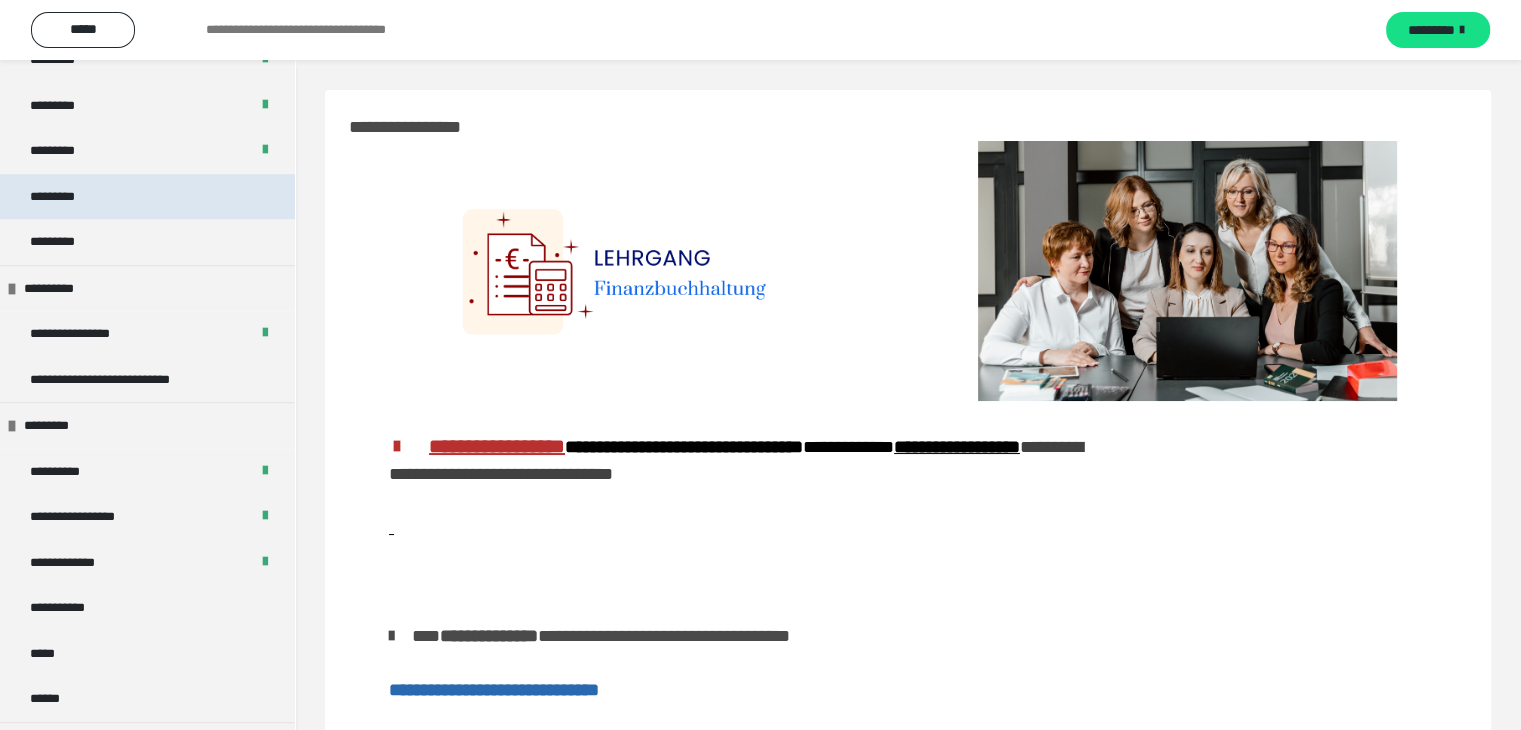 click on "*********" at bounding box center [52, 196] 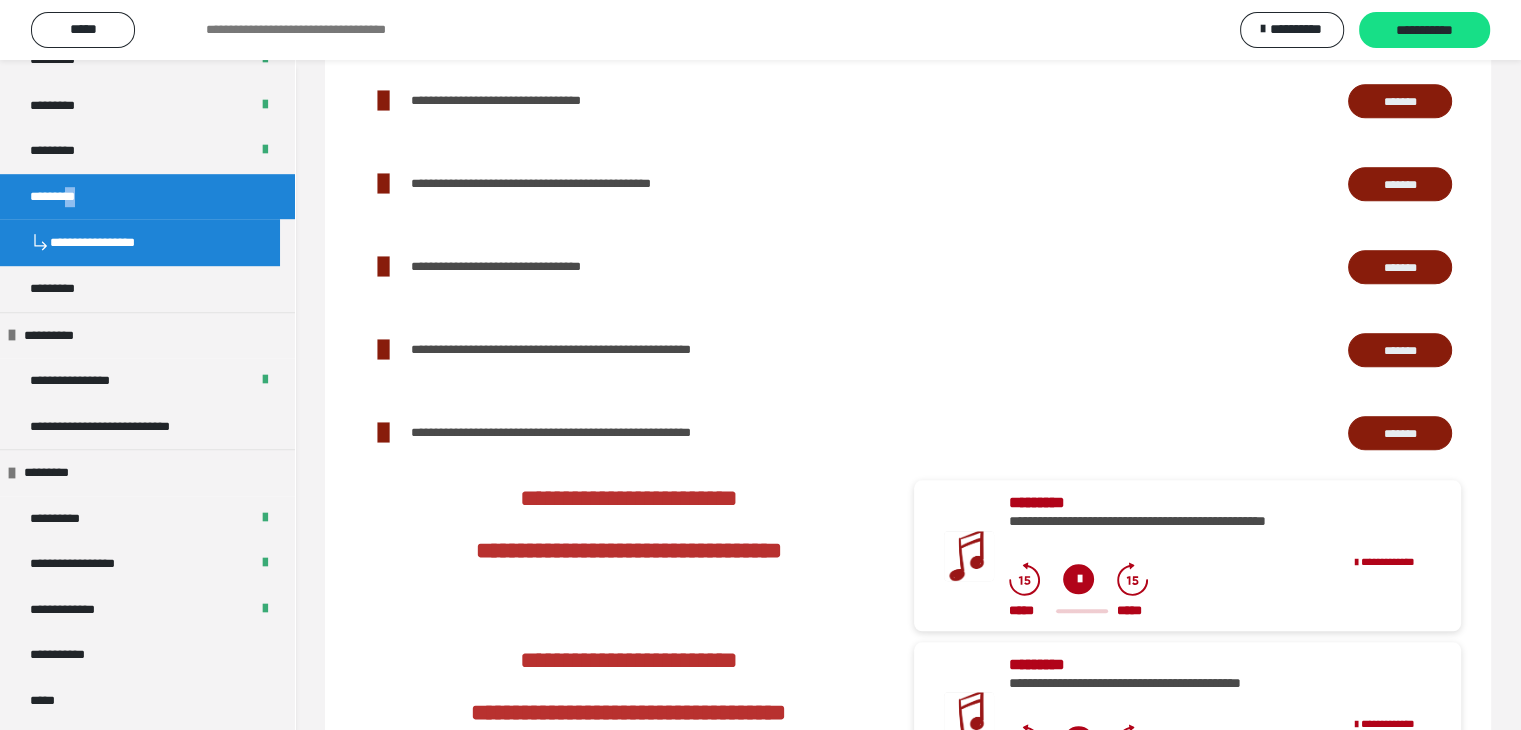 scroll, scrollTop: 2000, scrollLeft: 0, axis: vertical 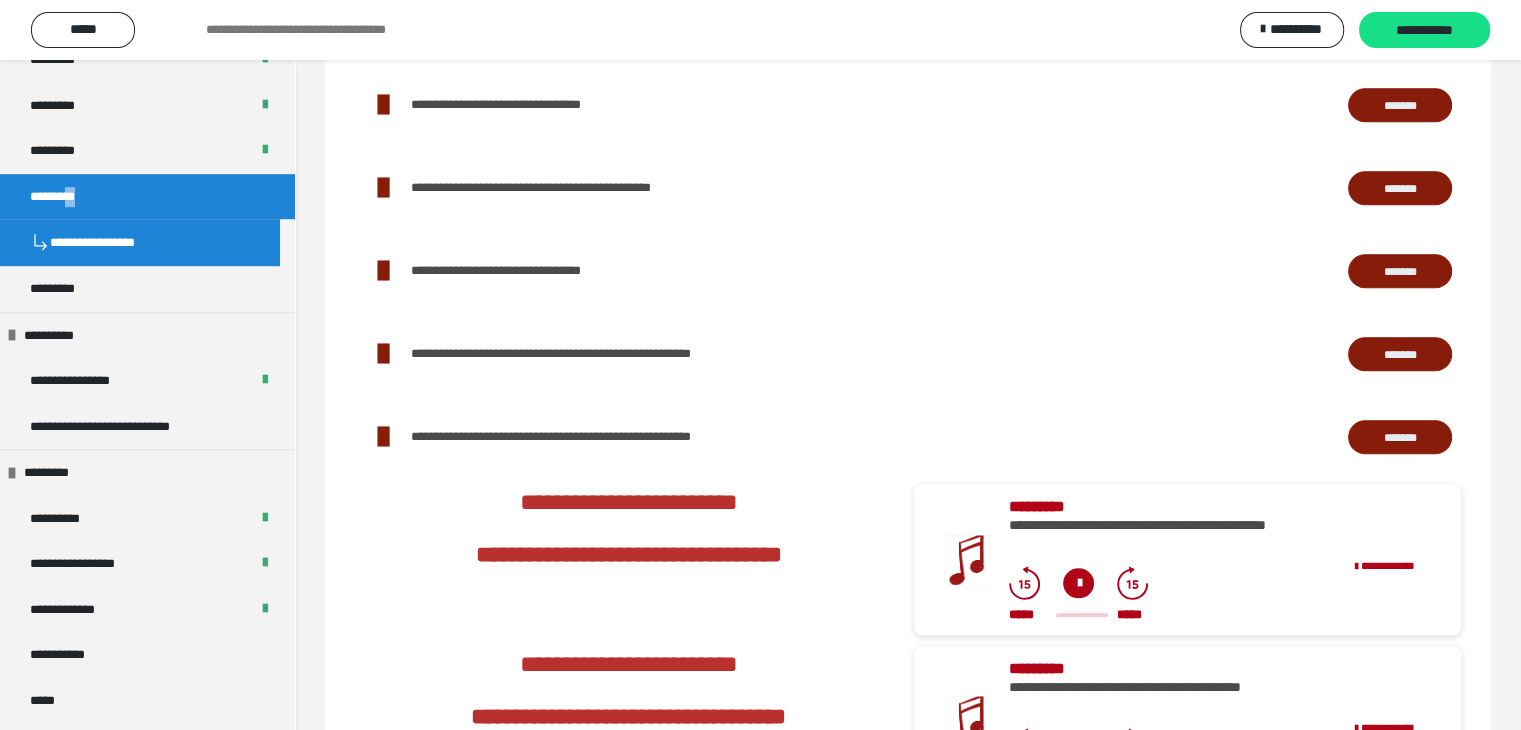 click on "*******" at bounding box center (1400, 271) 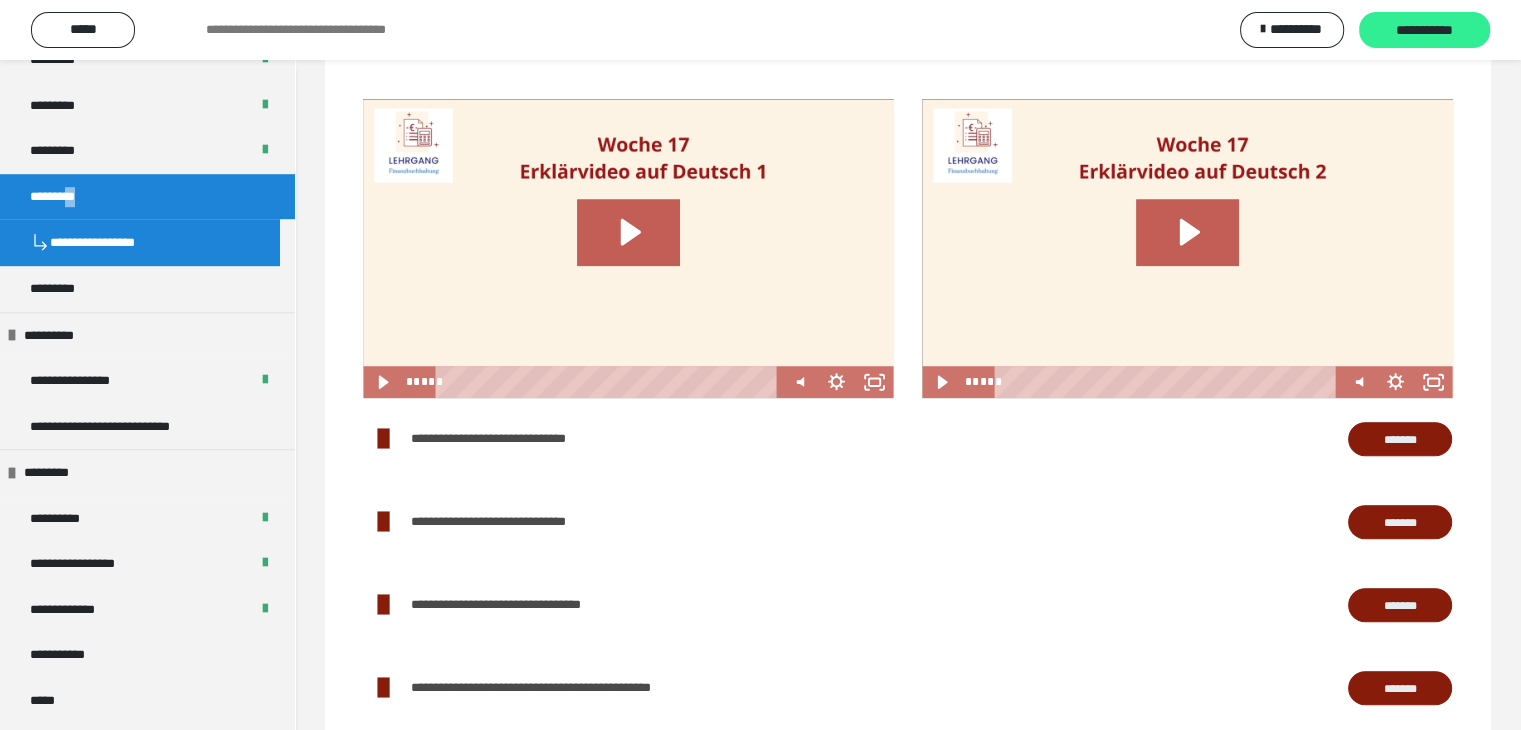 click on "**********" at bounding box center [1424, 30] 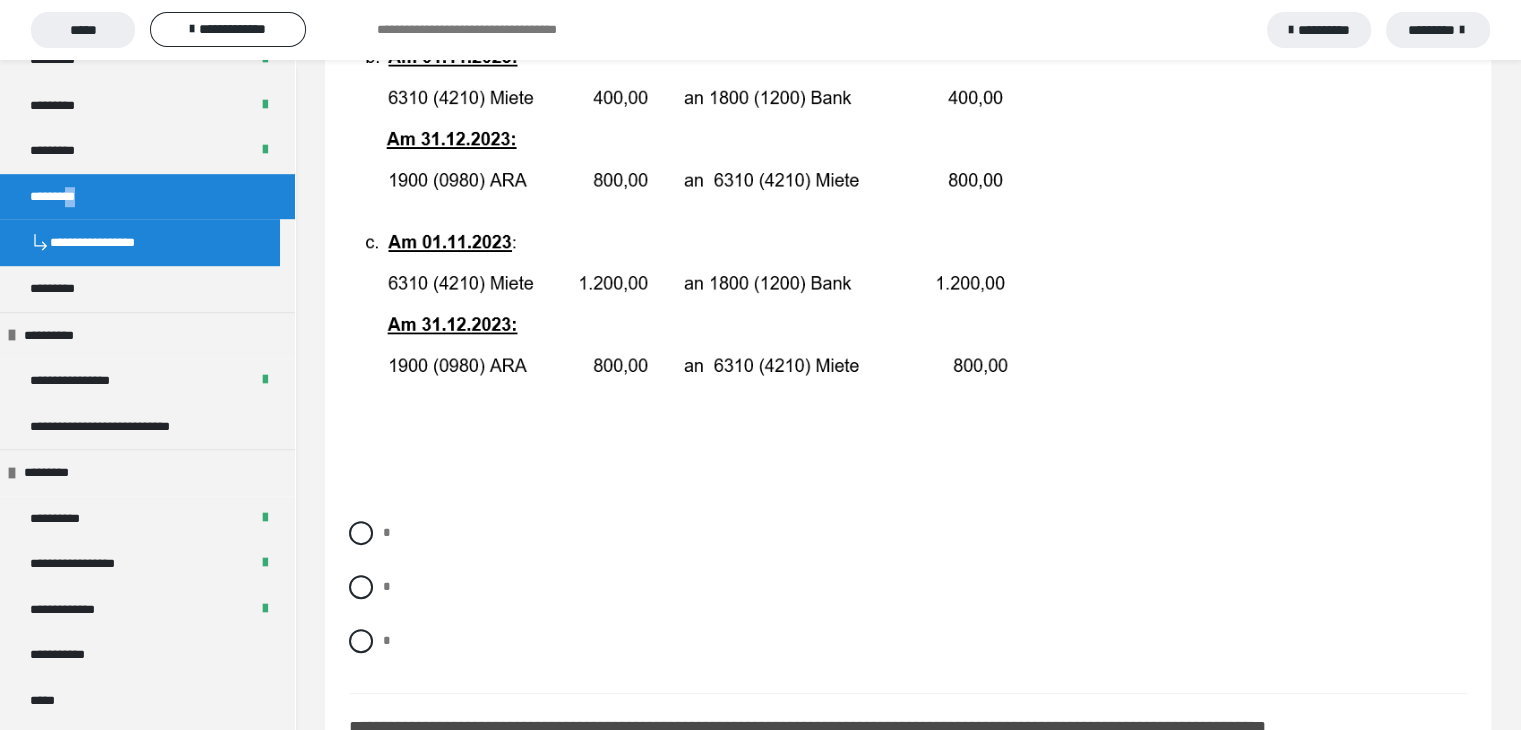 scroll, scrollTop: 600, scrollLeft: 0, axis: vertical 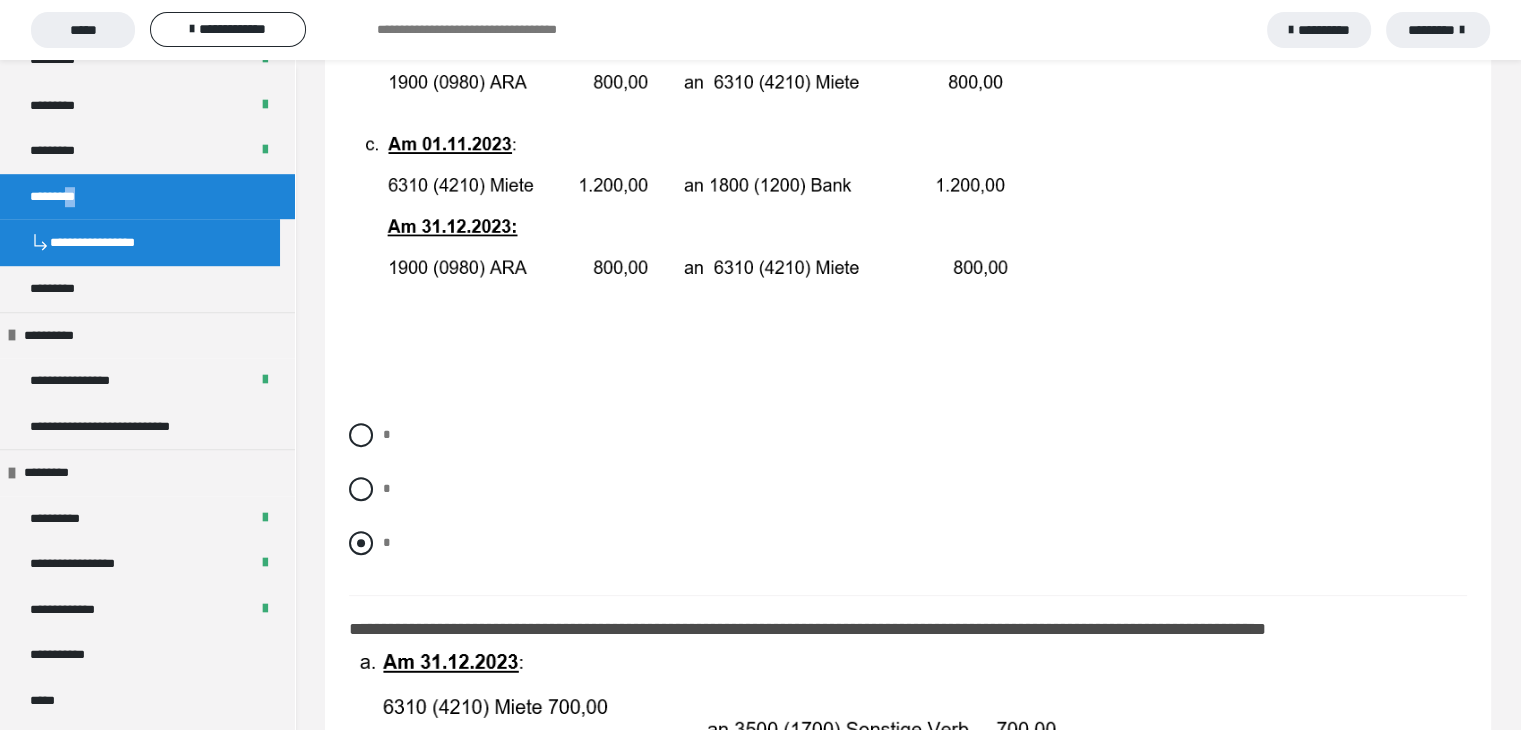 click at bounding box center [361, 543] 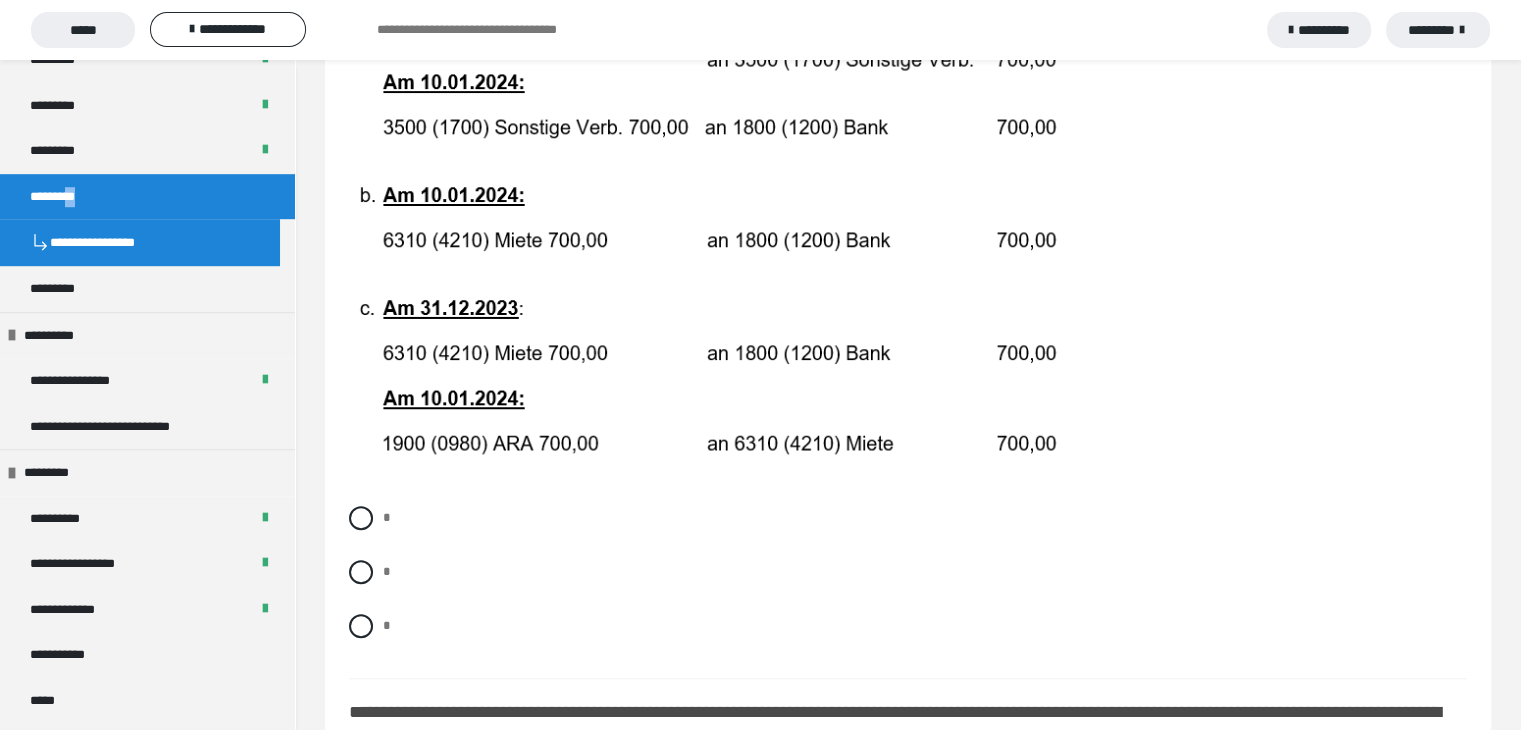 scroll, scrollTop: 1300, scrollLeft: 0, axis: vertical 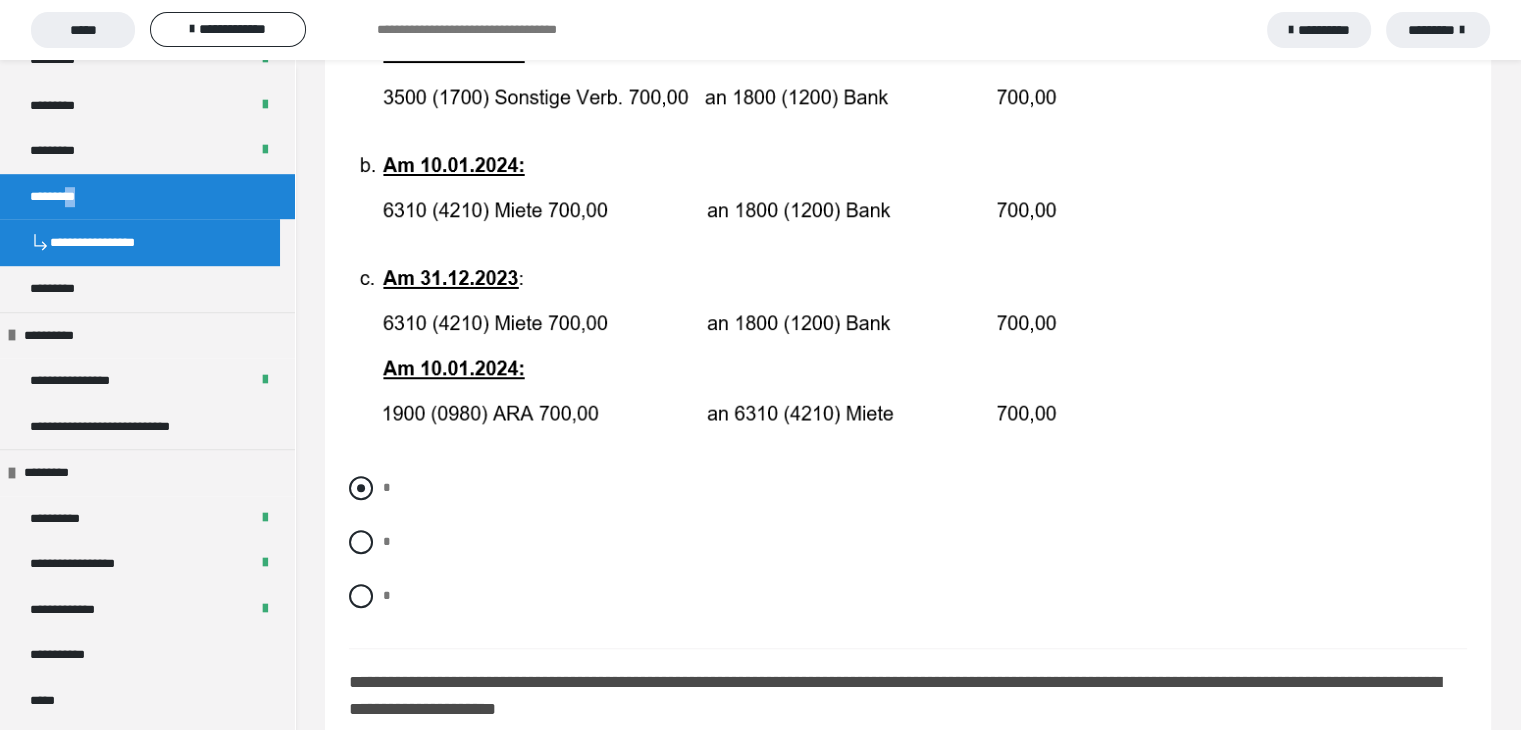 click at bounding box center (361, 488) 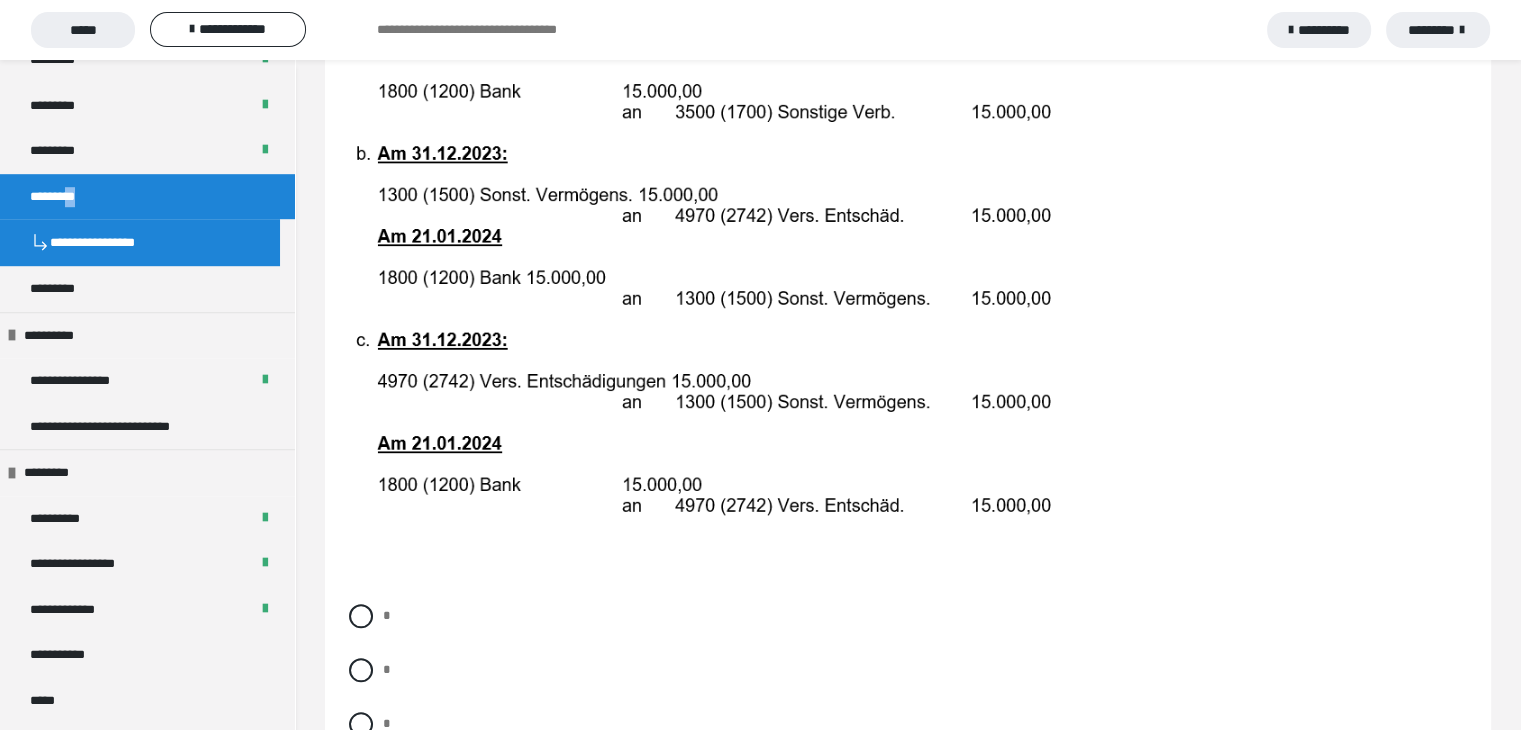 scroll, scrollTop: 2300, scrollLeft: 0, axis: vertical 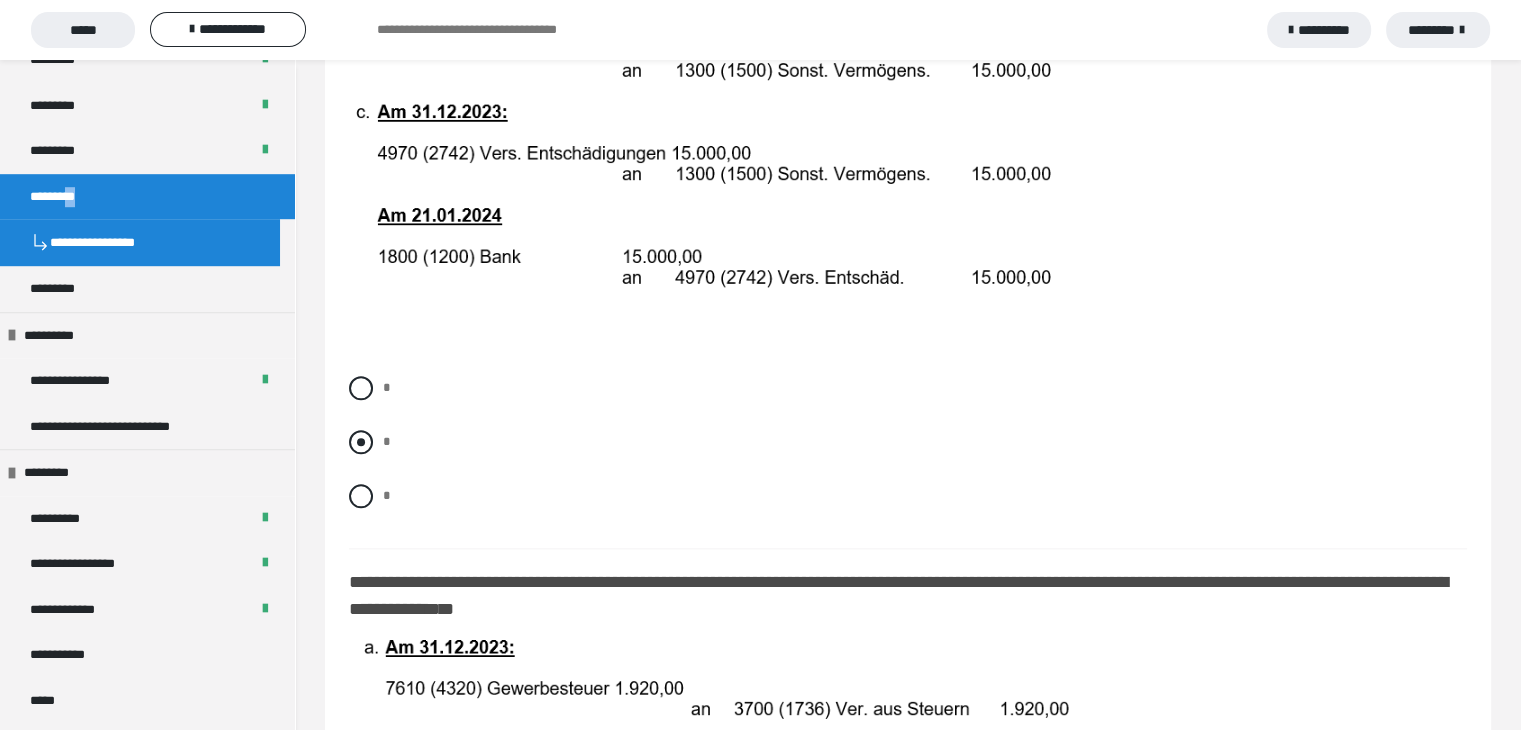 click at bounding box center [361, 442] 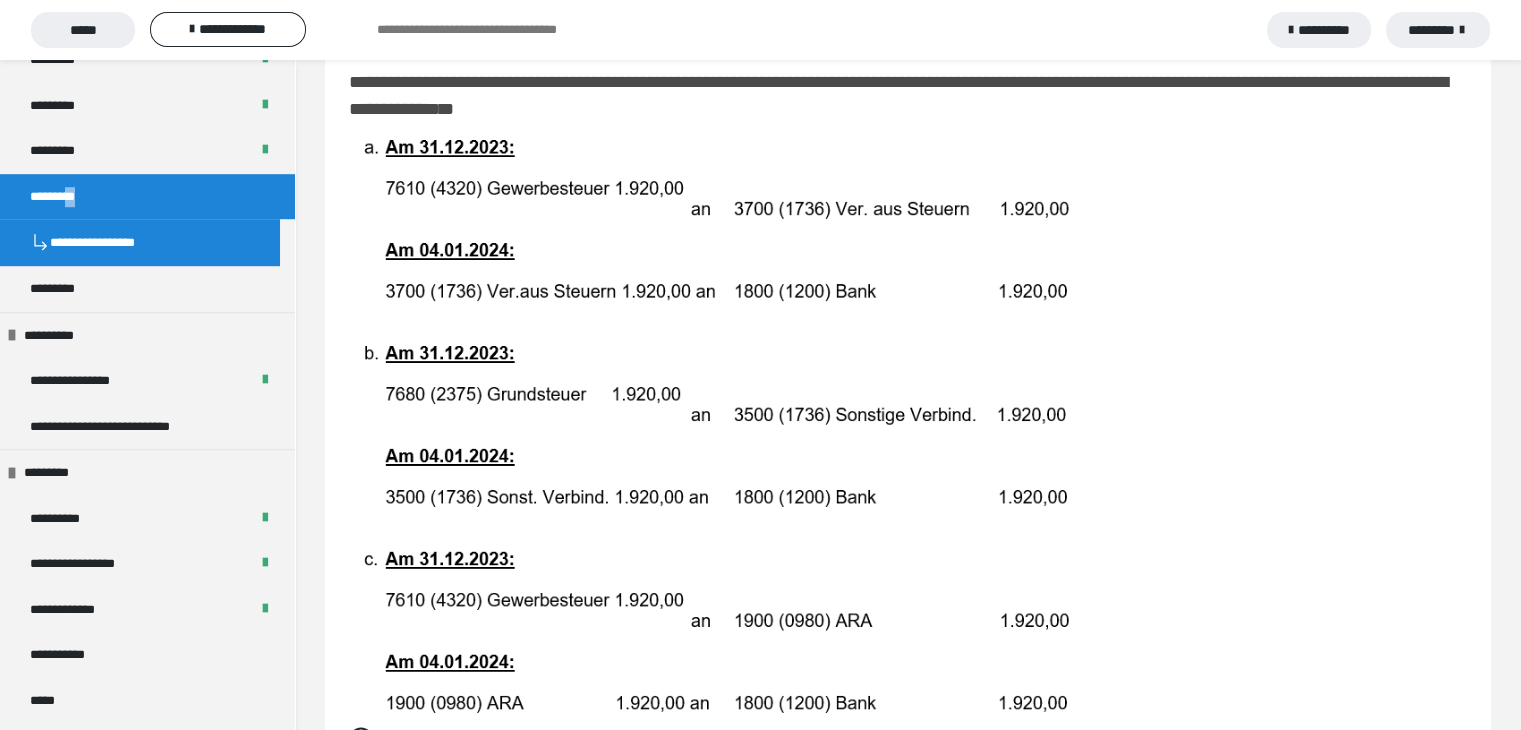 scroll, scrollTop: 3200, scrollLeft: 0, axis: vertical 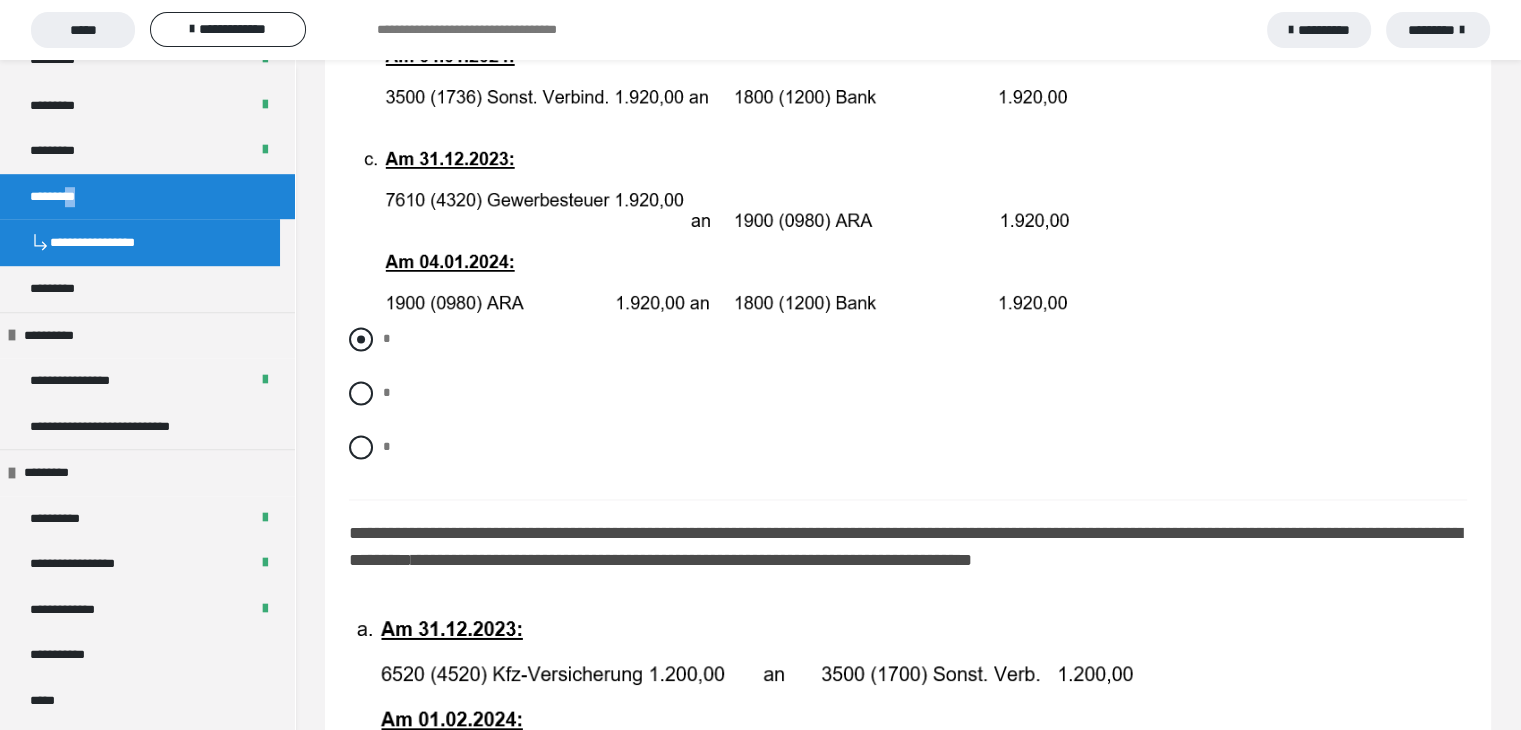 click at bounding box center (361, 339) 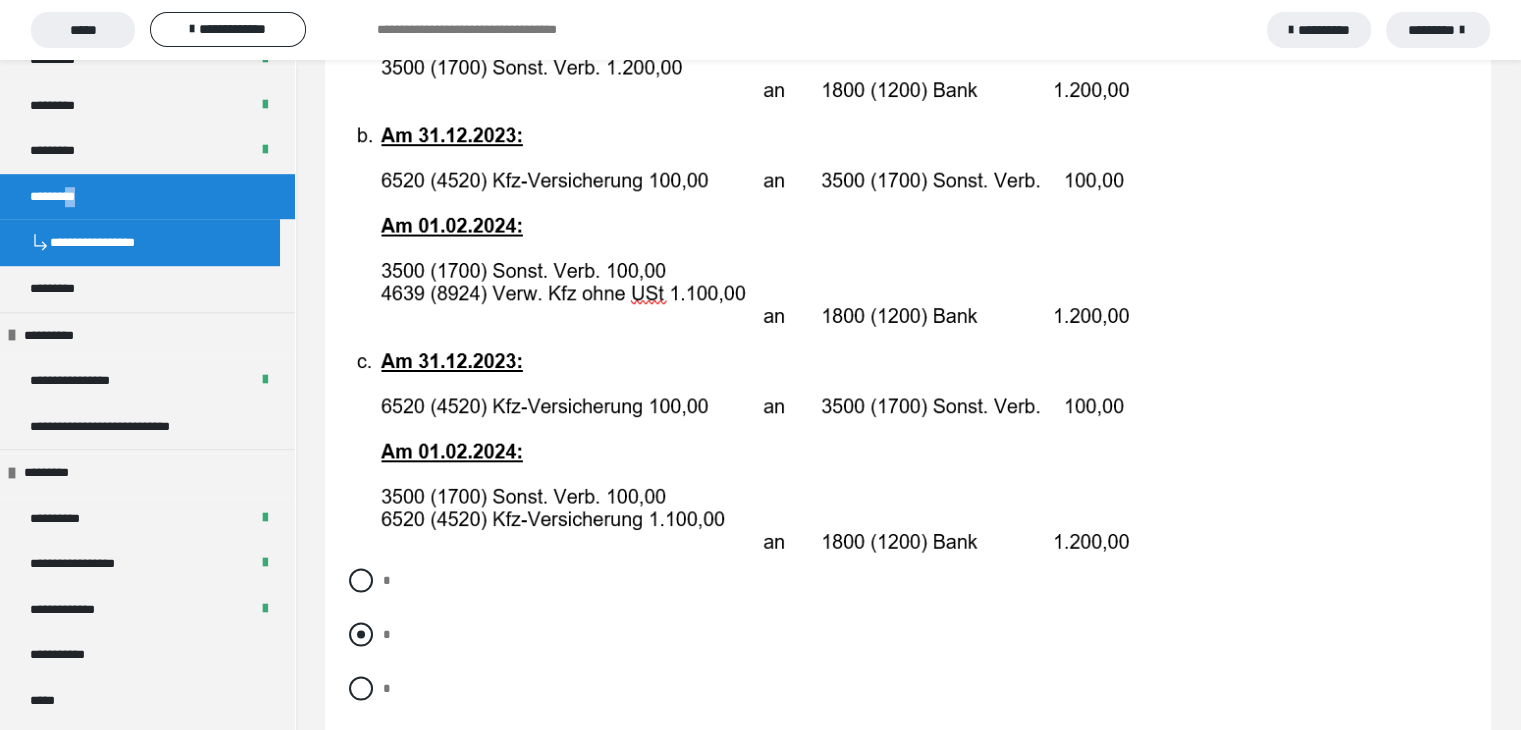 scroll, scrollTop: 4000, scrollLeft: 0, axis: vertical 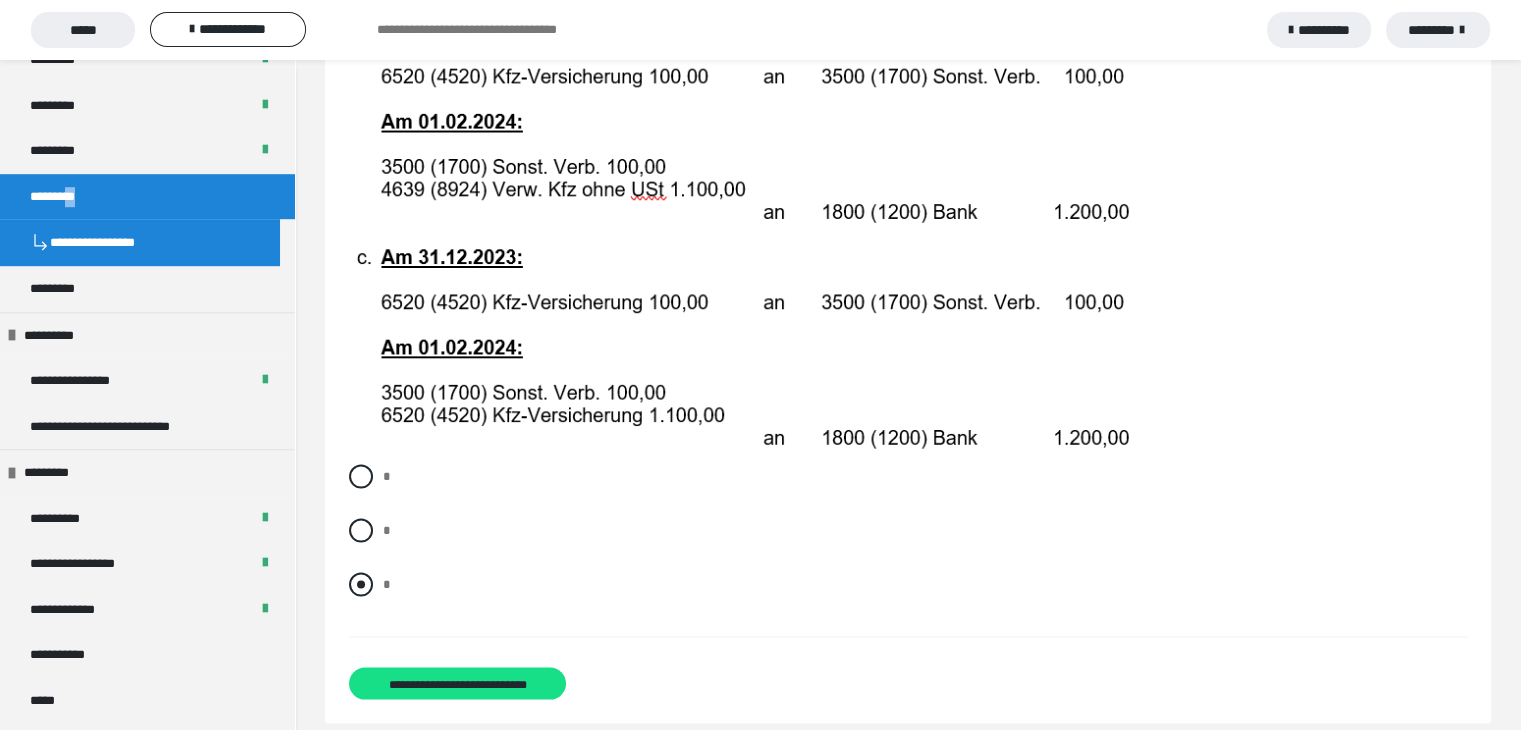 click at bounding box center [361, 585] 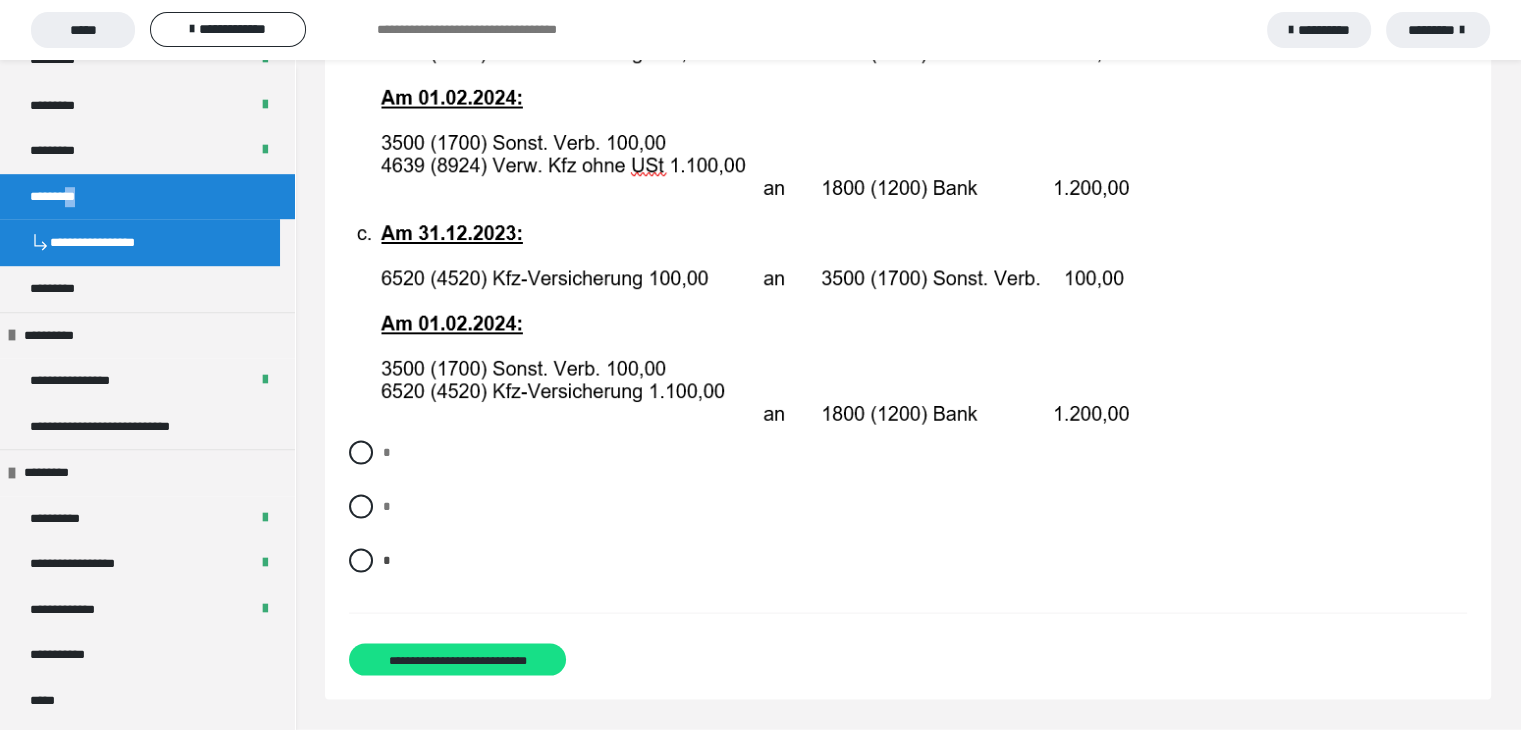 scroll, scrollTop: 4040, scrollLeft: 0, axis: vertical 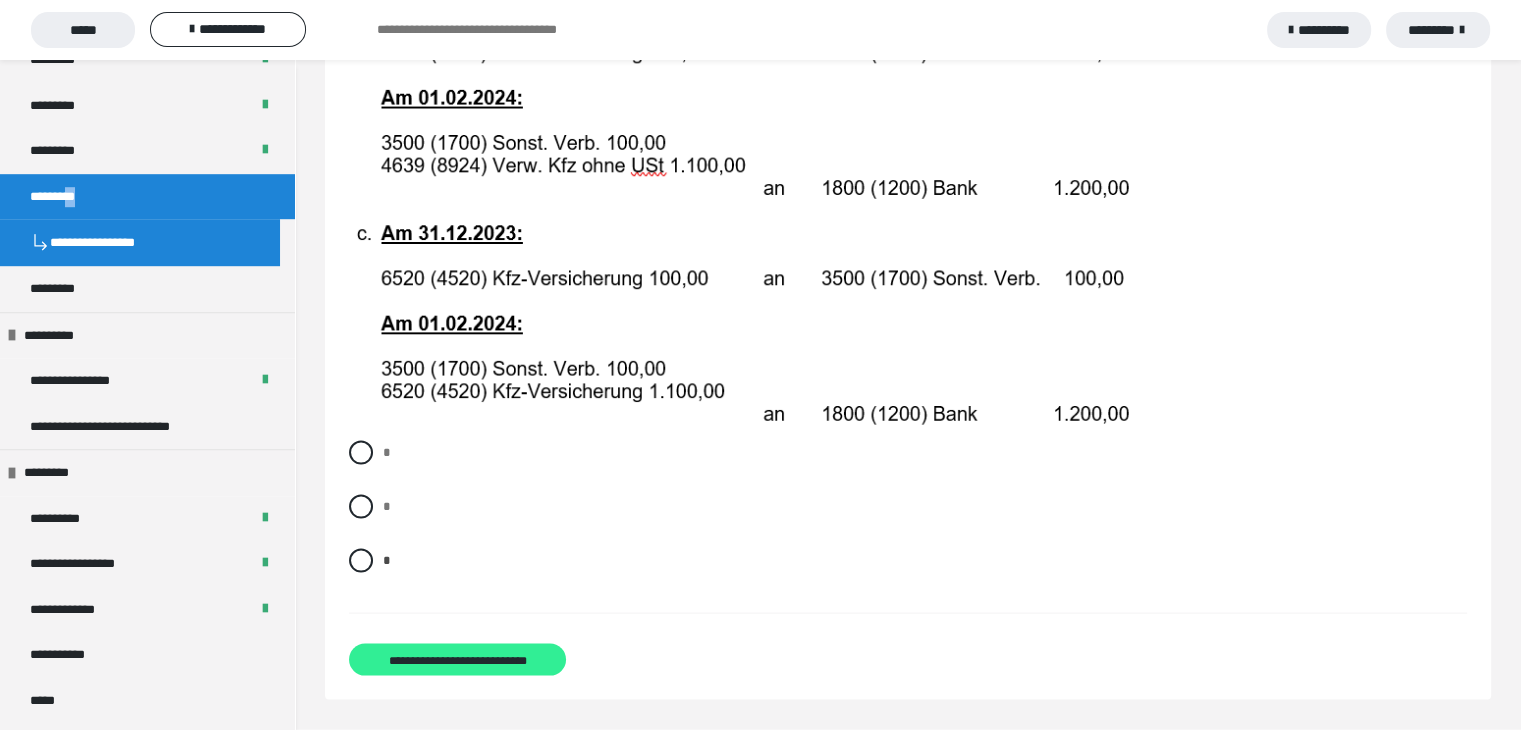 click on "**********" at bounding box center [458, 661] 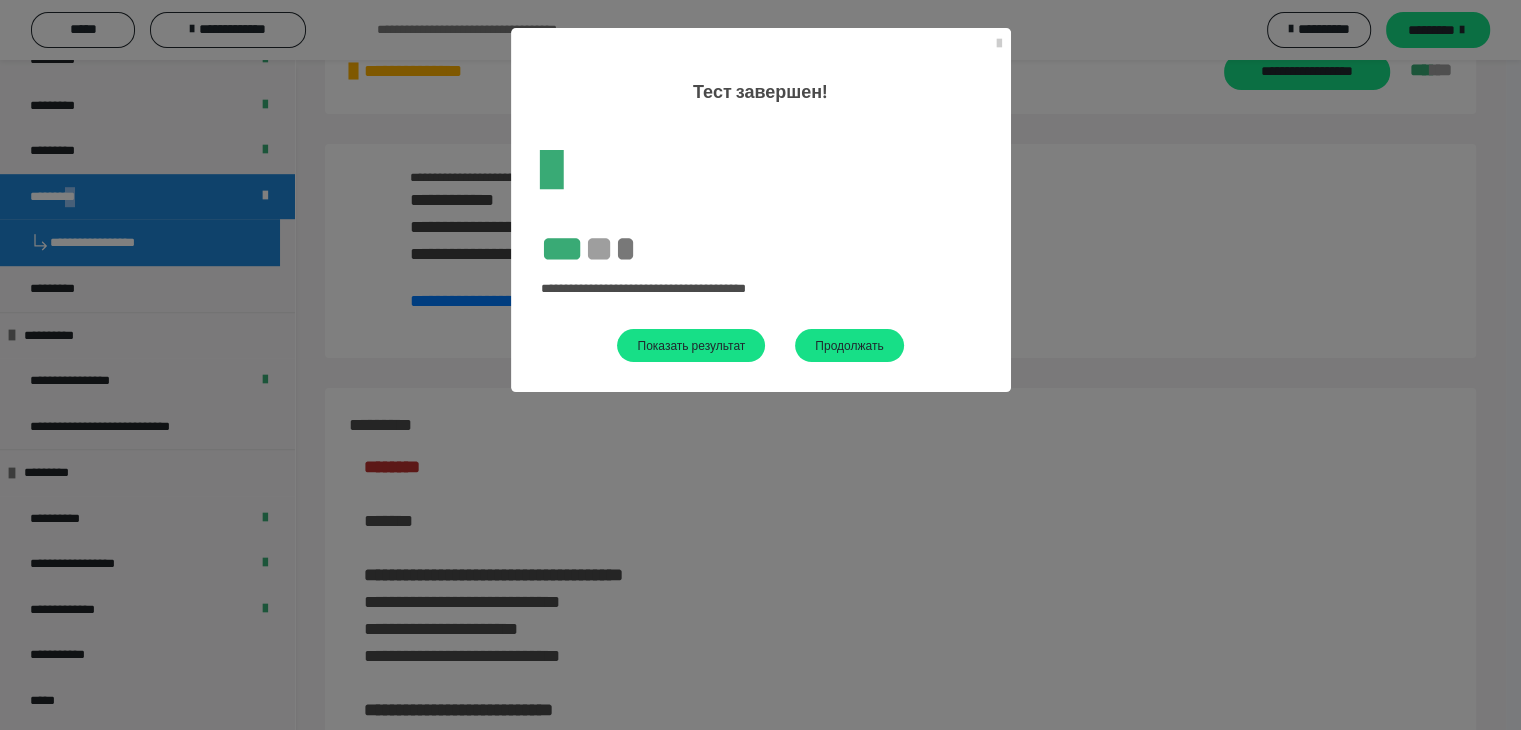 scroll, scrollTop: 3193, scrollLeft: 0, axis: vertical 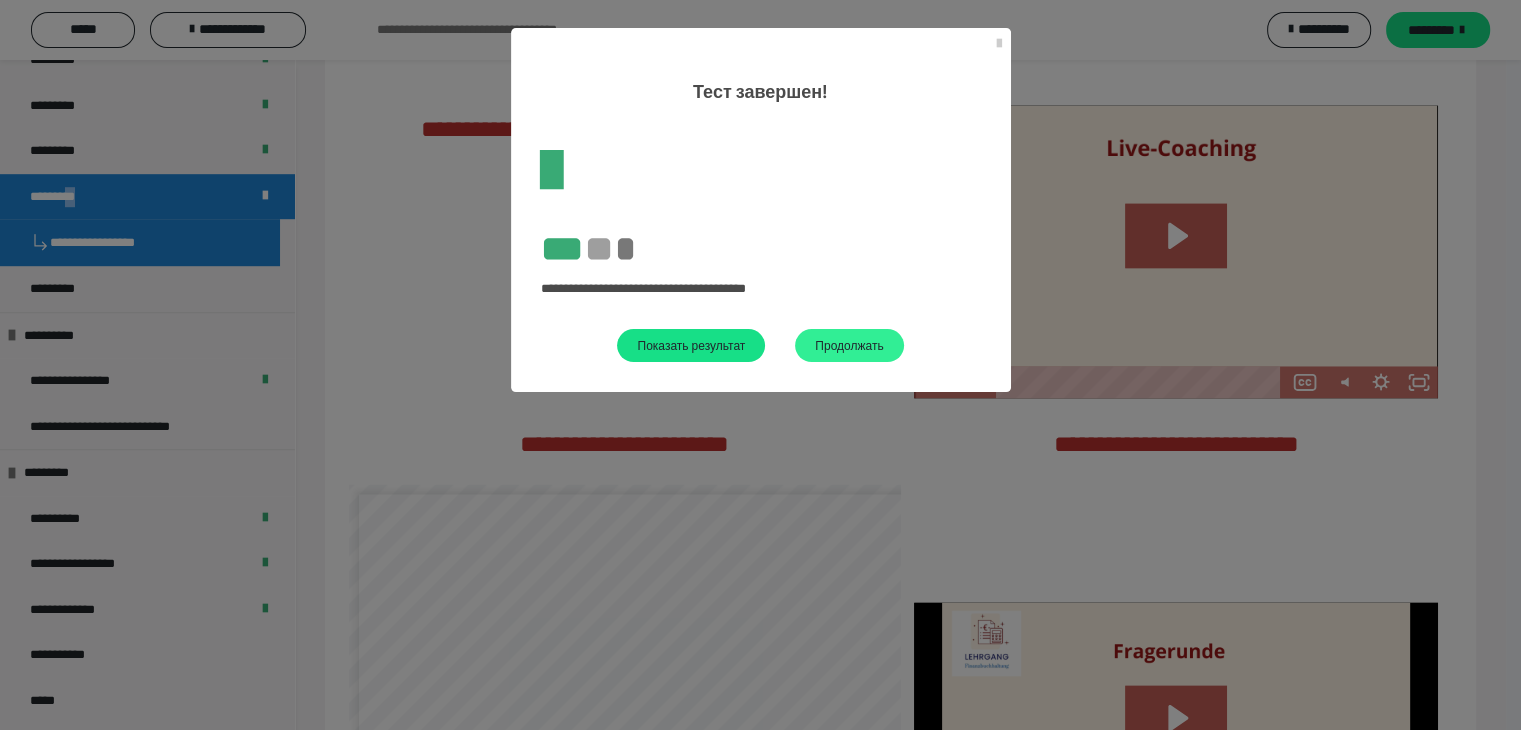 click on "Продолжать" at bounding box center (849, 345) 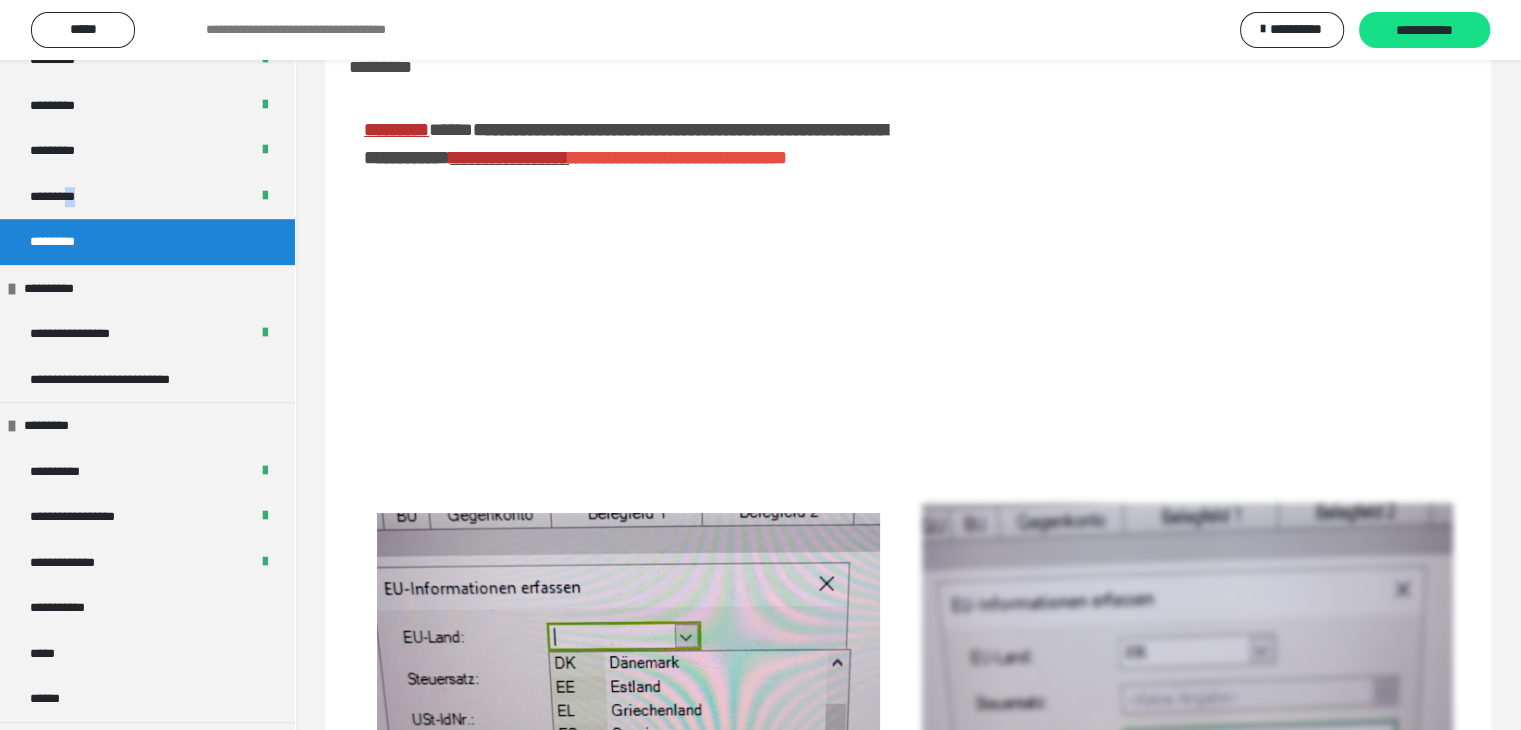 scroll, scrollTop: 340, scrollLeft: 0, axis: vertical 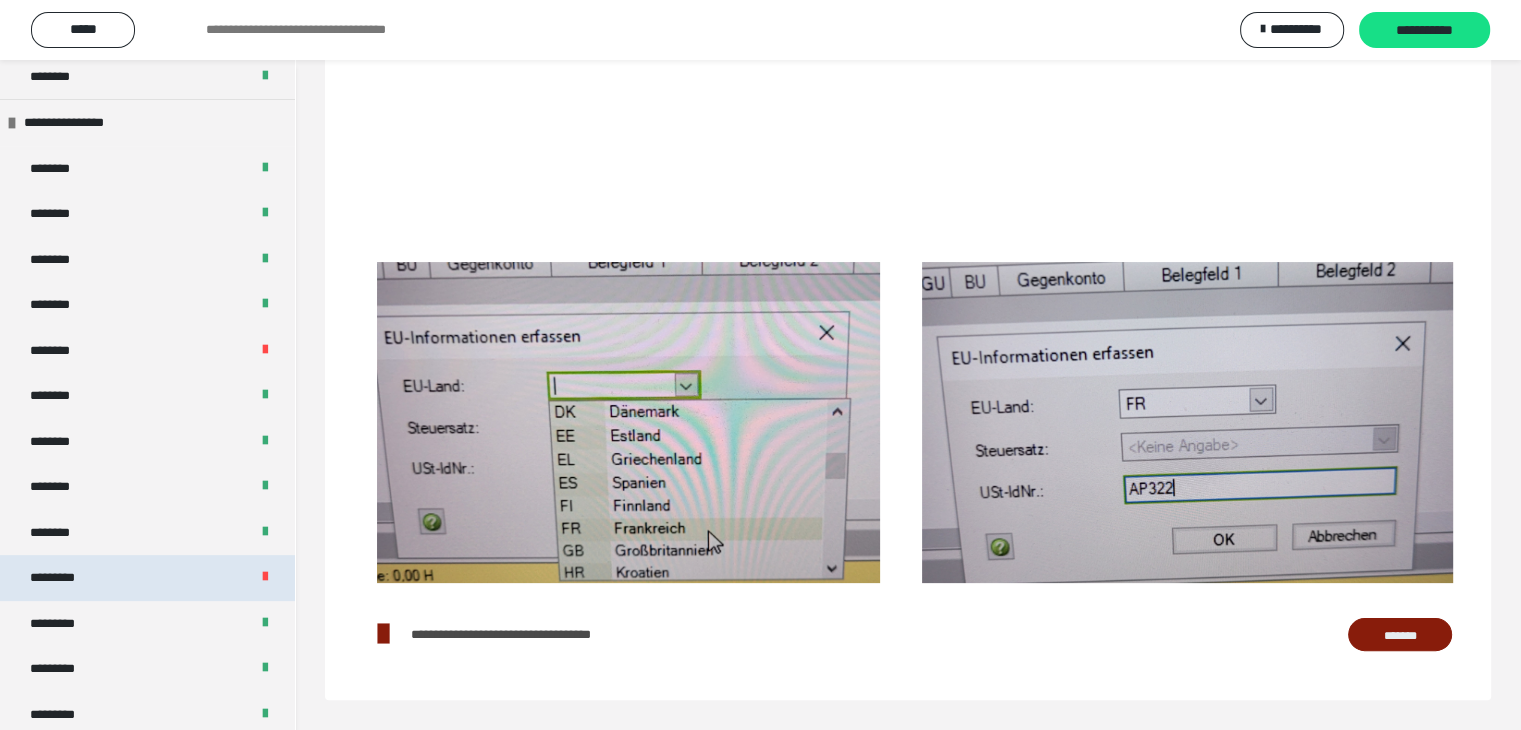 click on "*********" at bounding box center [147, 578] 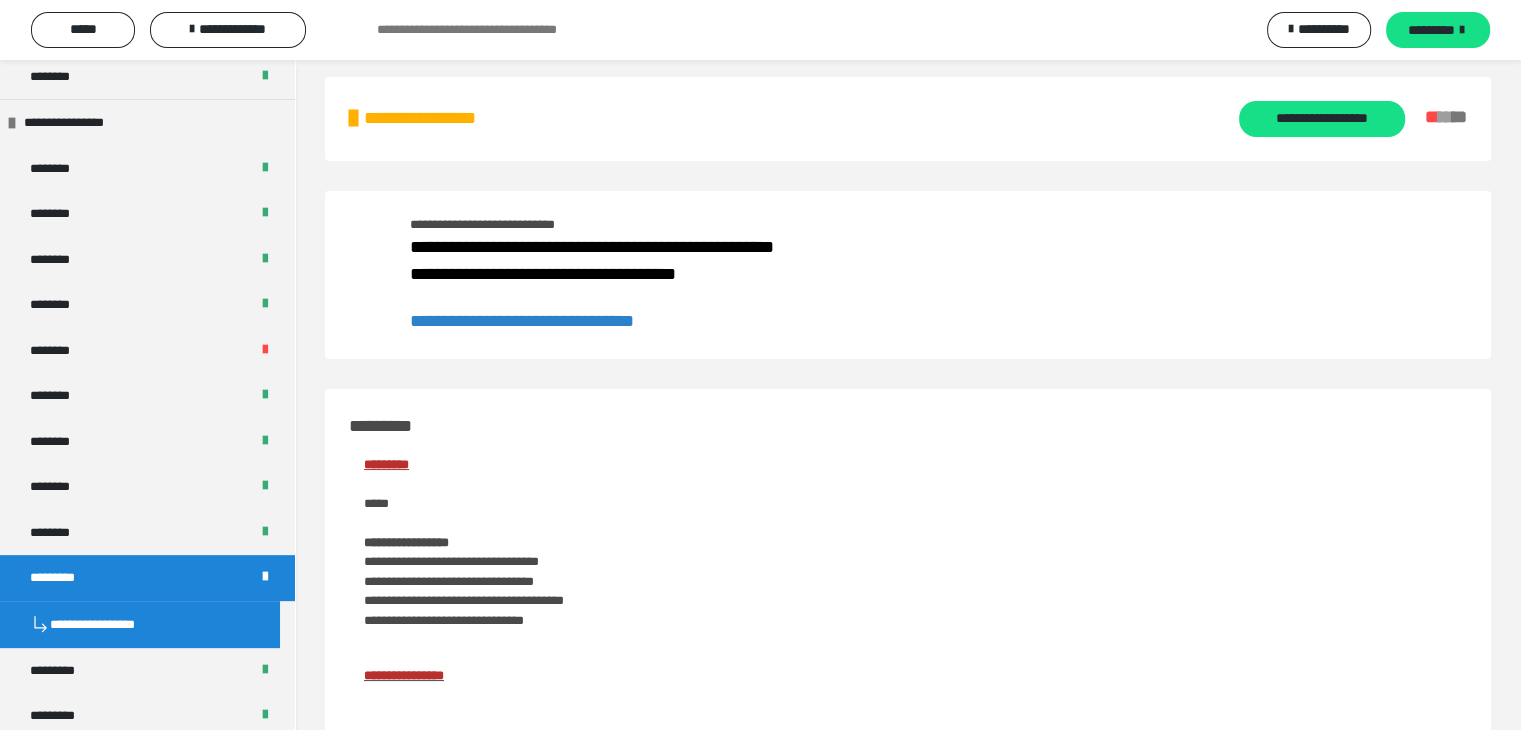 scroll, scrollTop: 0, scrollLeft: 0, axis: both 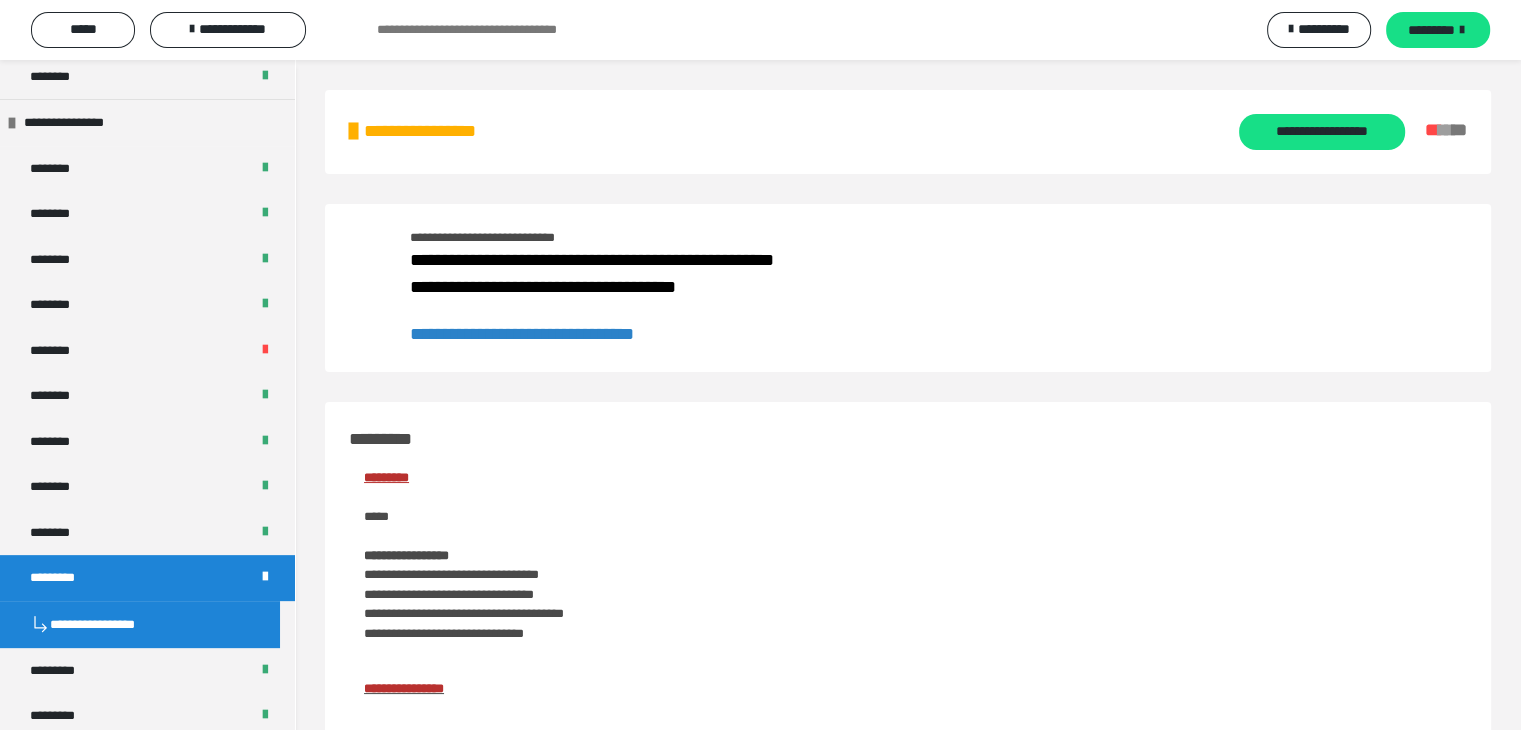 click on "**********" at bounding box center [543, 287] 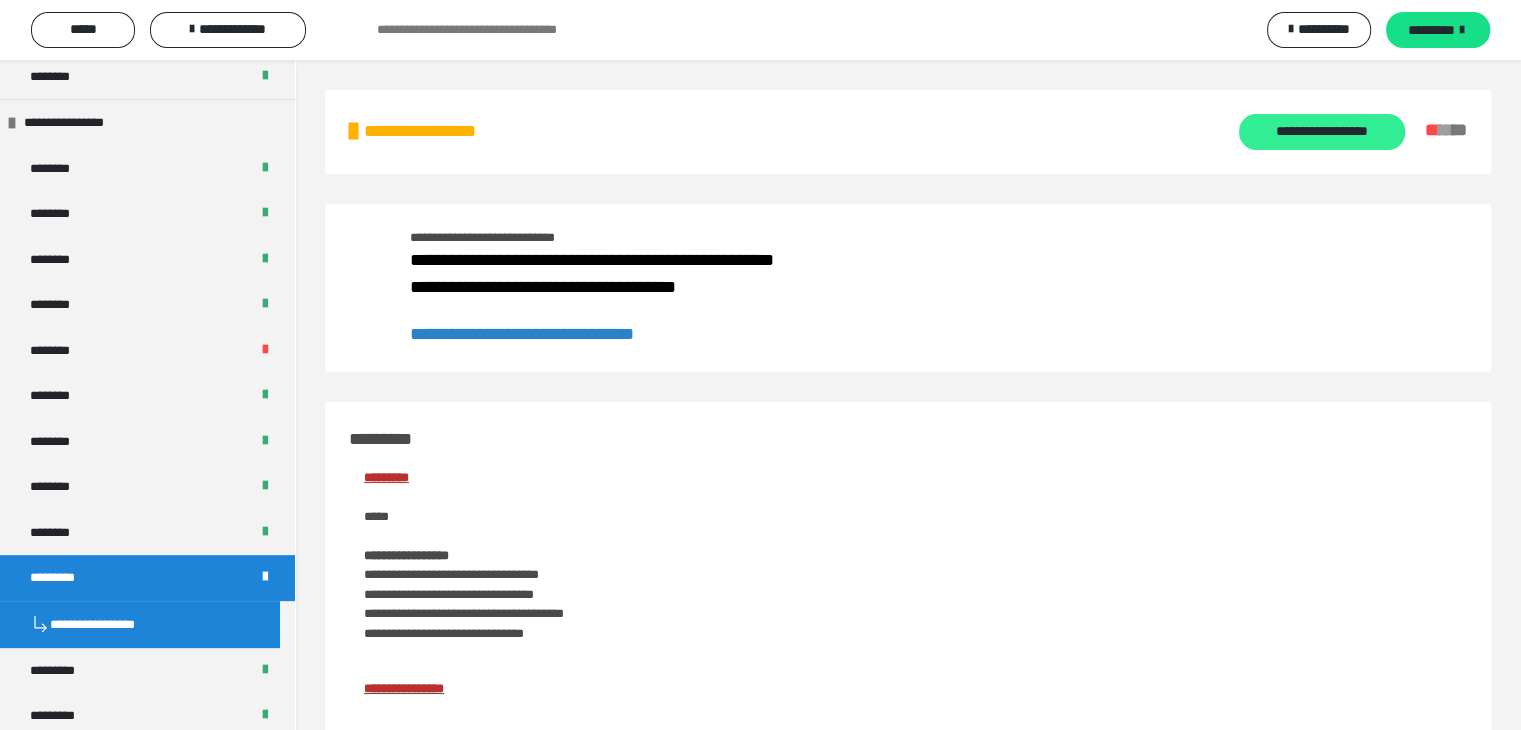 click on "**********" at bounding box center (1322, 132) 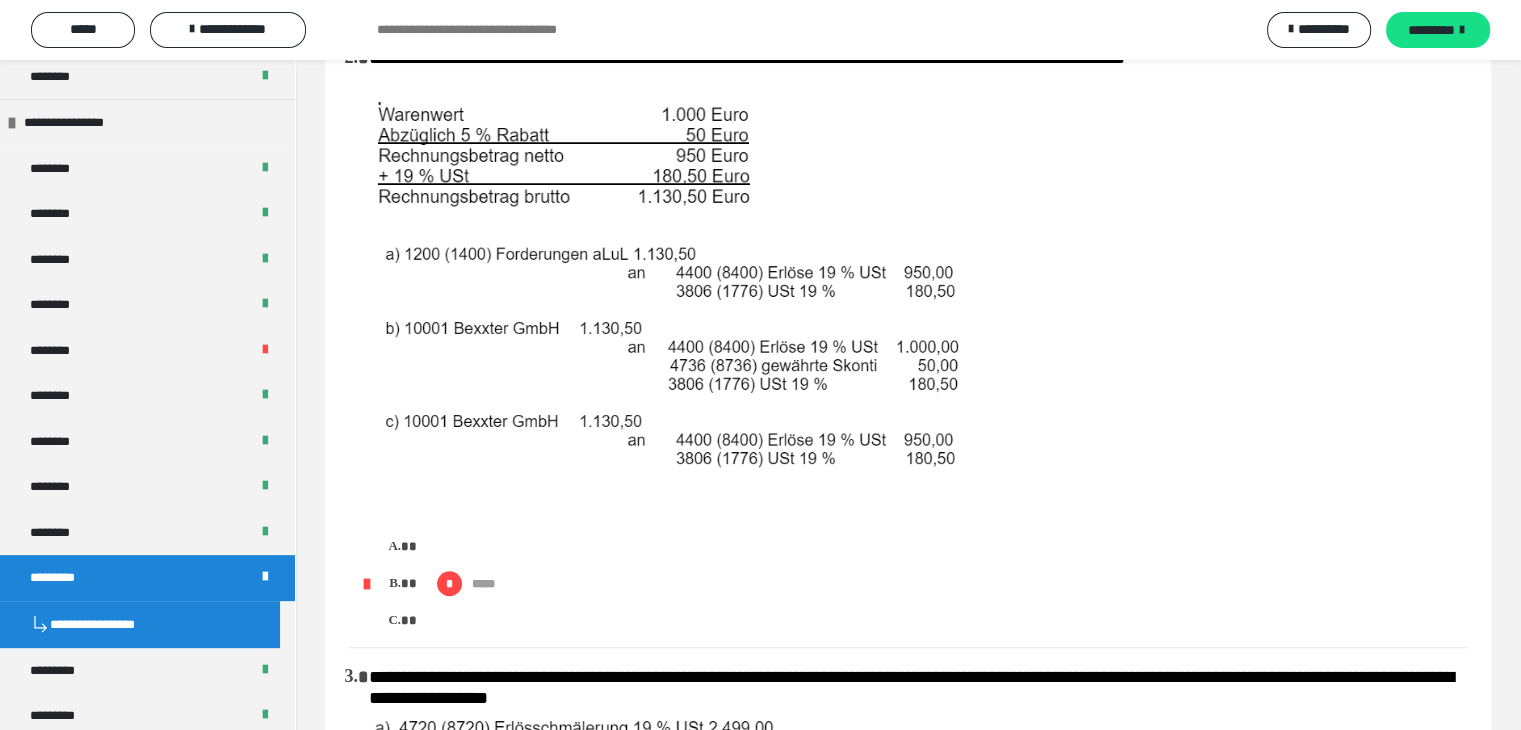 scroll, scrollTop: 1400, scrollLeft: 0, axis: vertical 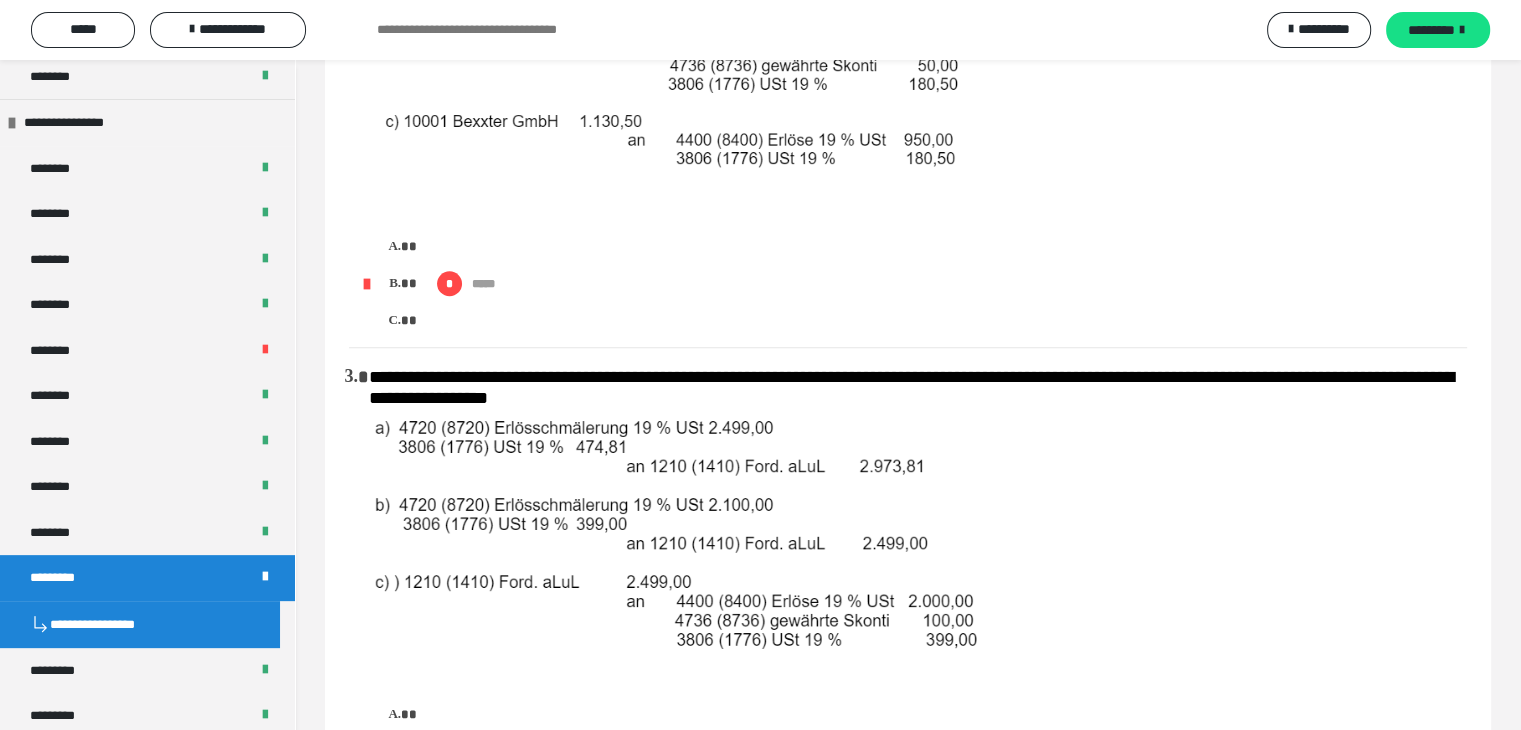 click on "*" at bounding box center (413, 246) 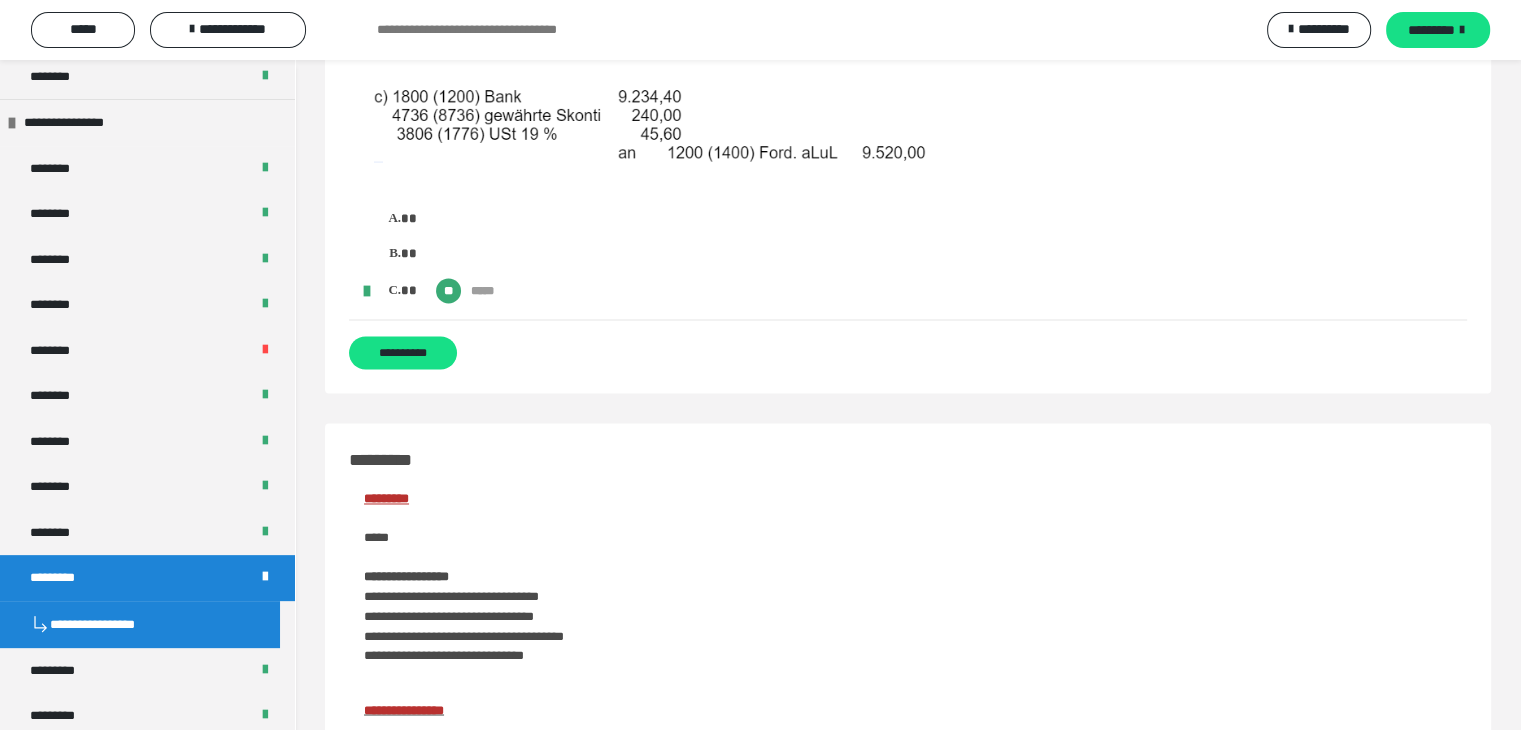 scroll, scrollTop: 3200, scrollLeft: 0, axis: vertical 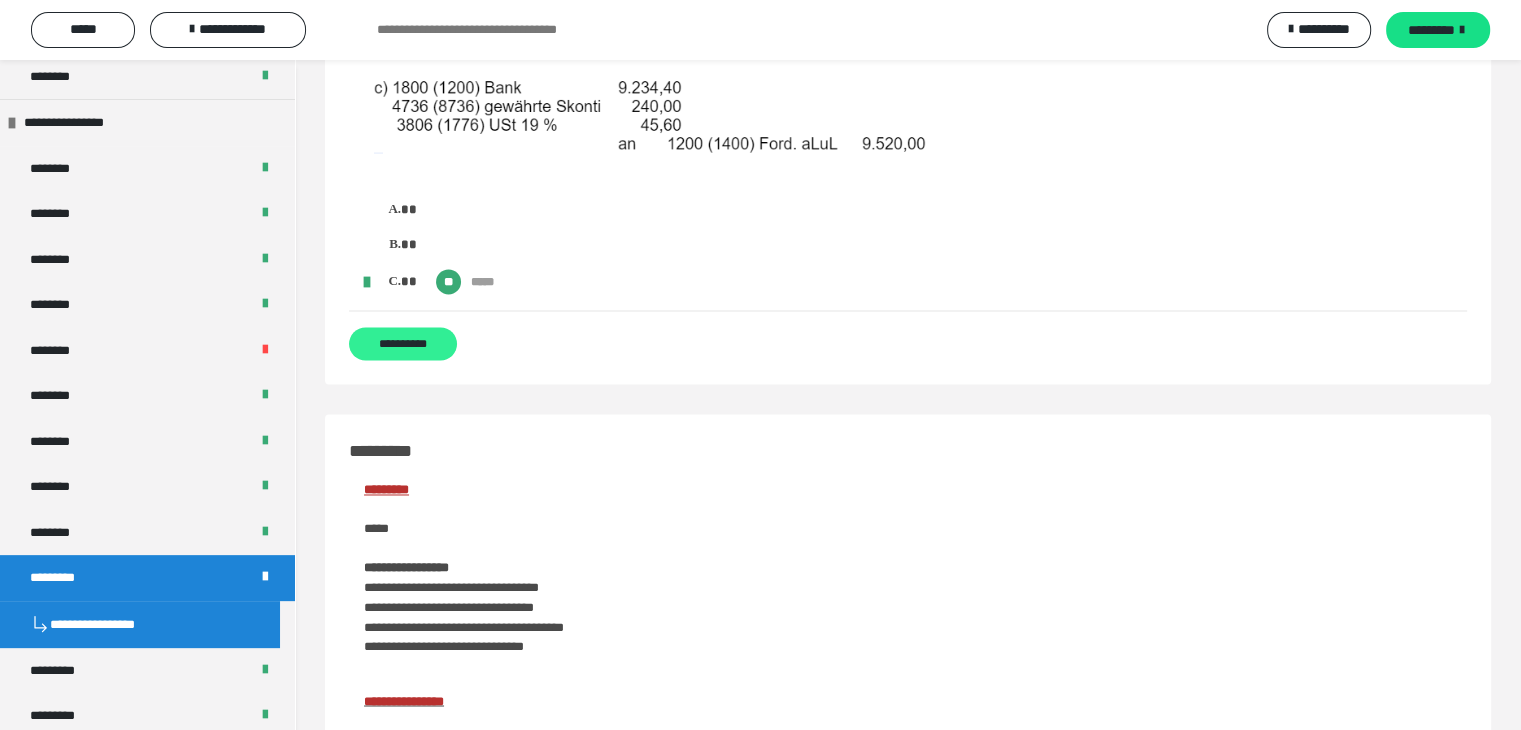 click on "**********" at bounding box center (403, 343) 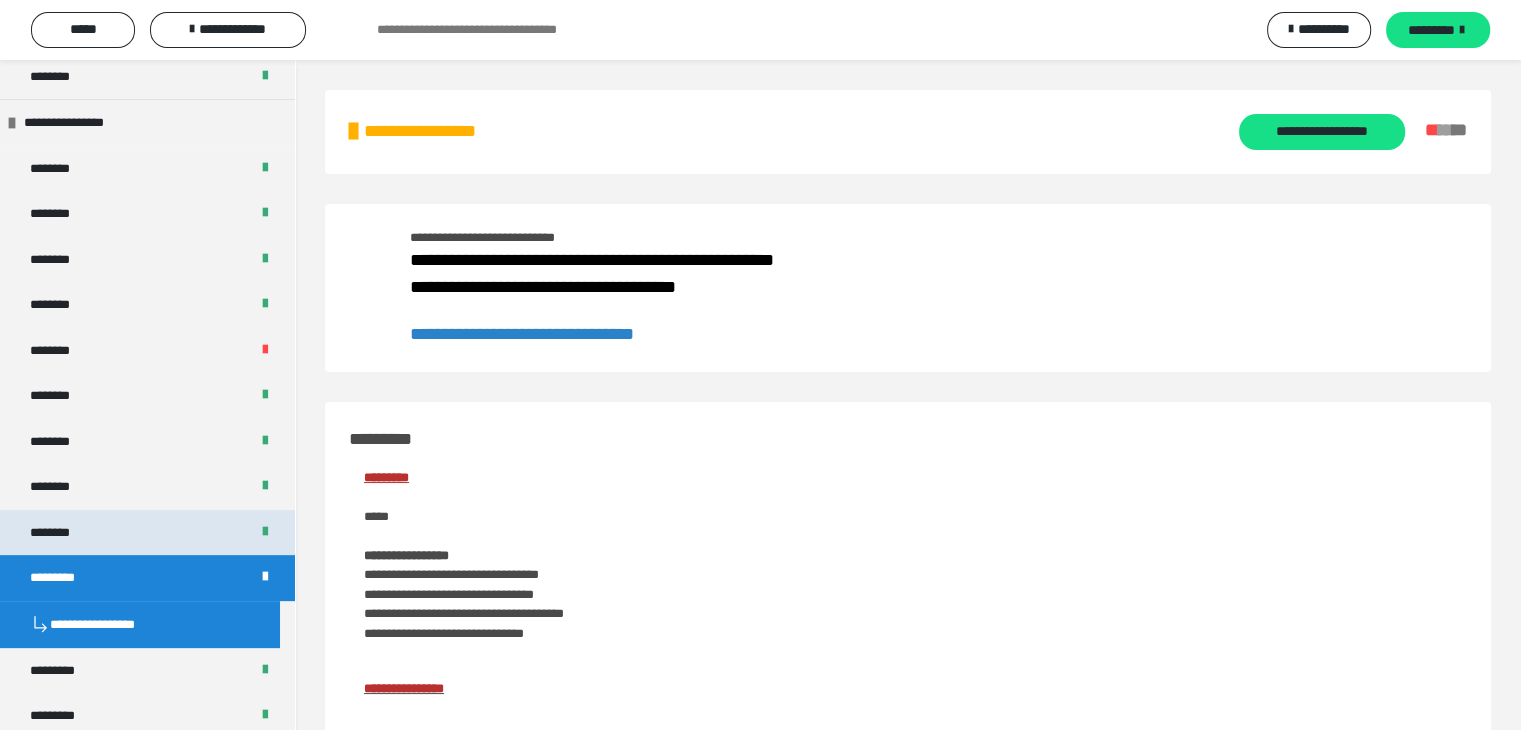 click on "********" at bounding box center (55, 533) 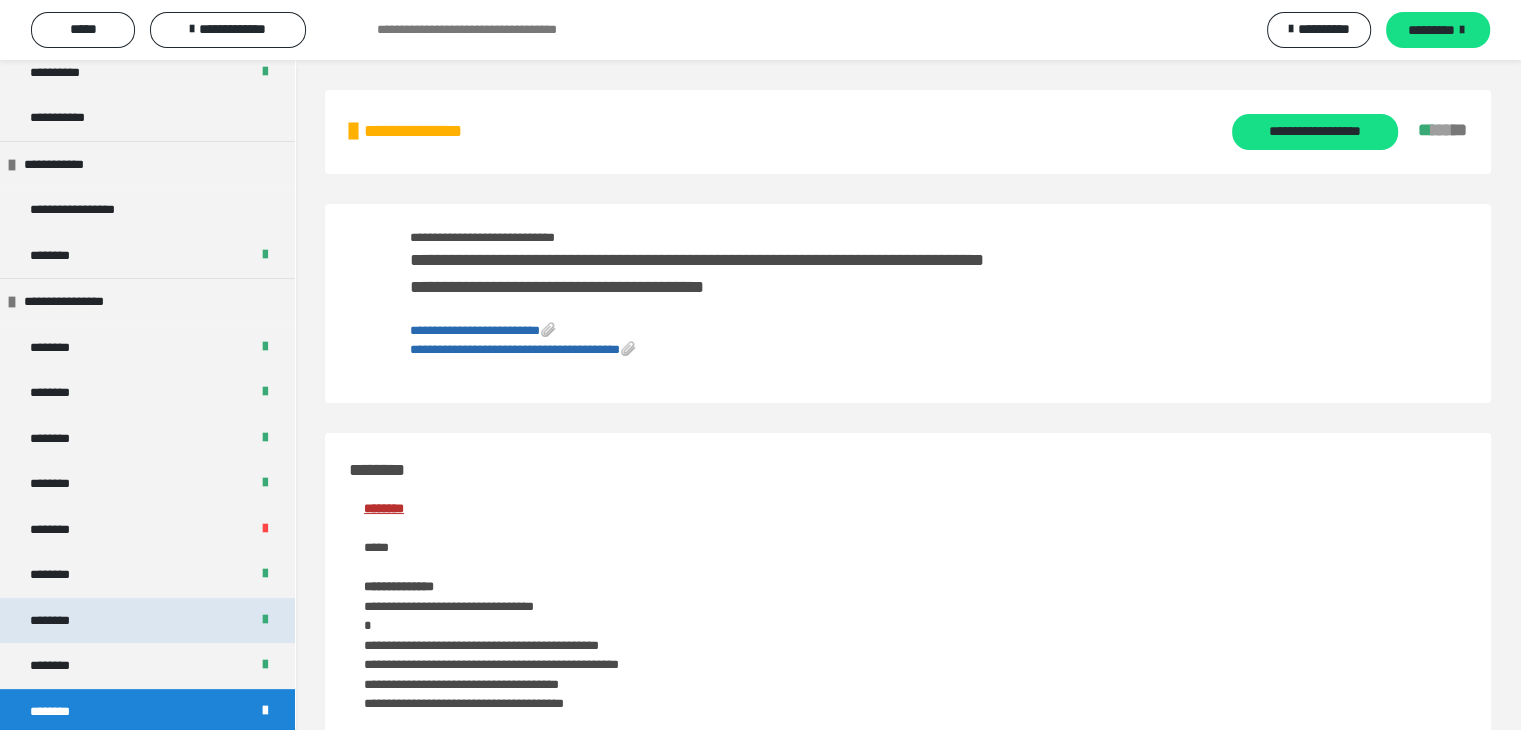 scroll, scrollTop: 500, scrollLeft: 0, axis: vertical 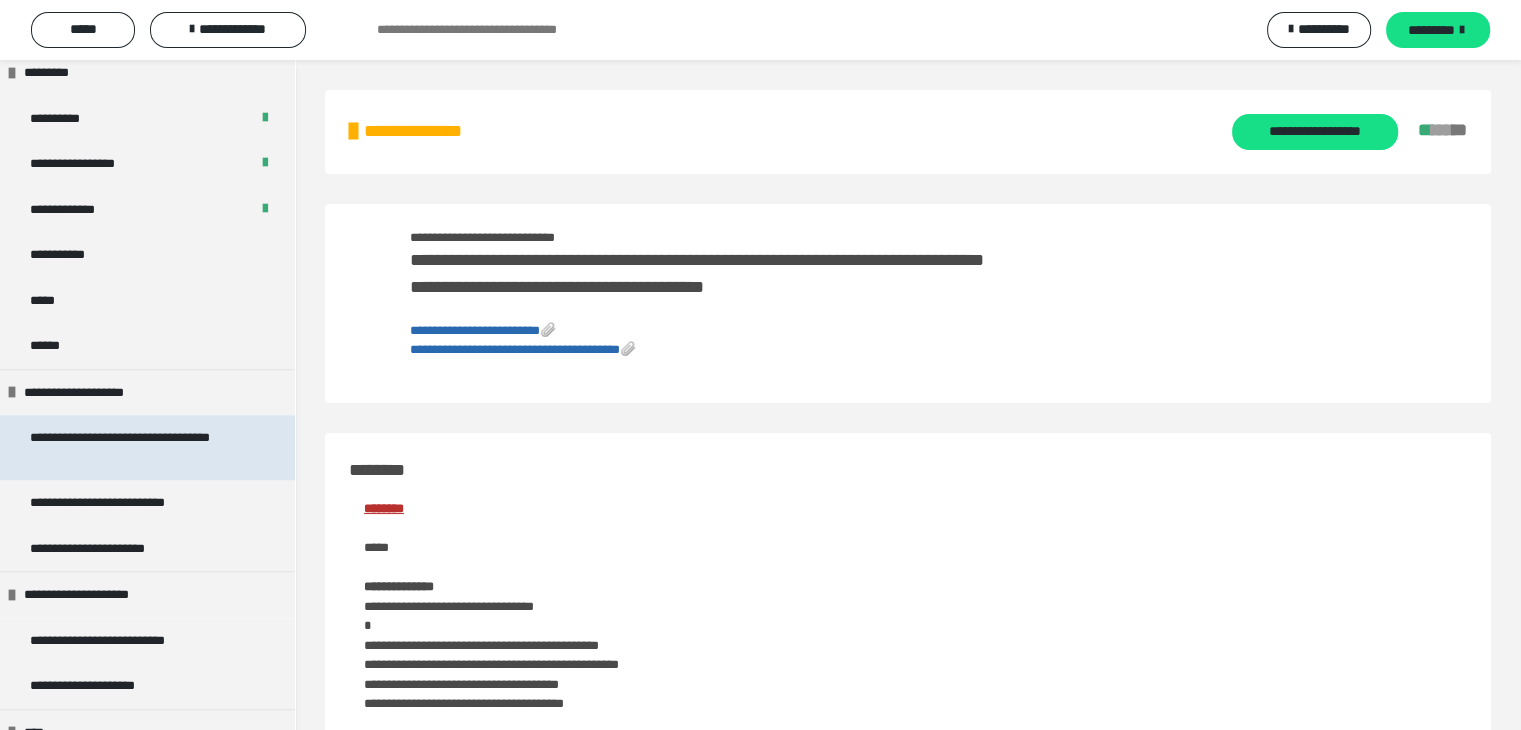 click on "**********" at bounding box center [120, 437] 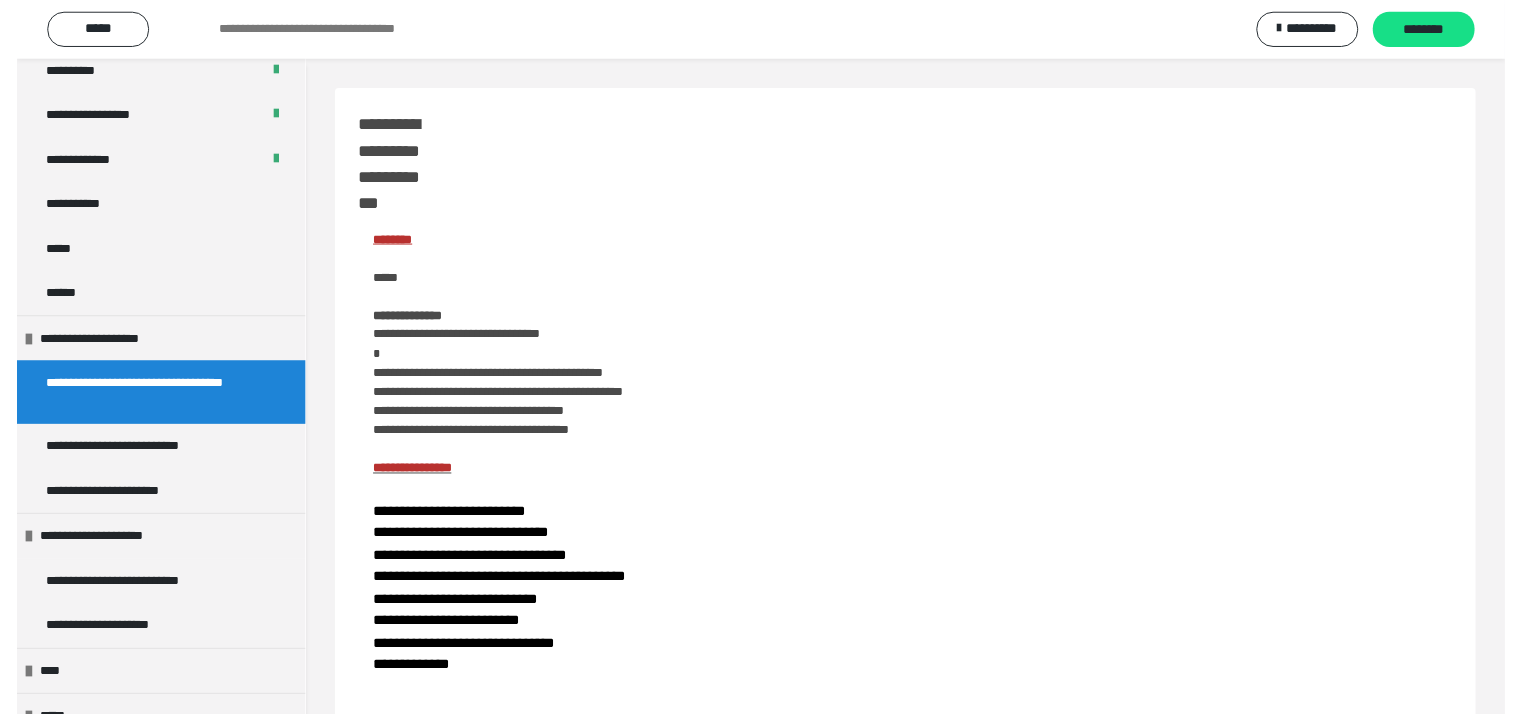 scroll, scrollTop: 1652, scrollLeft: 0, axis: vertical 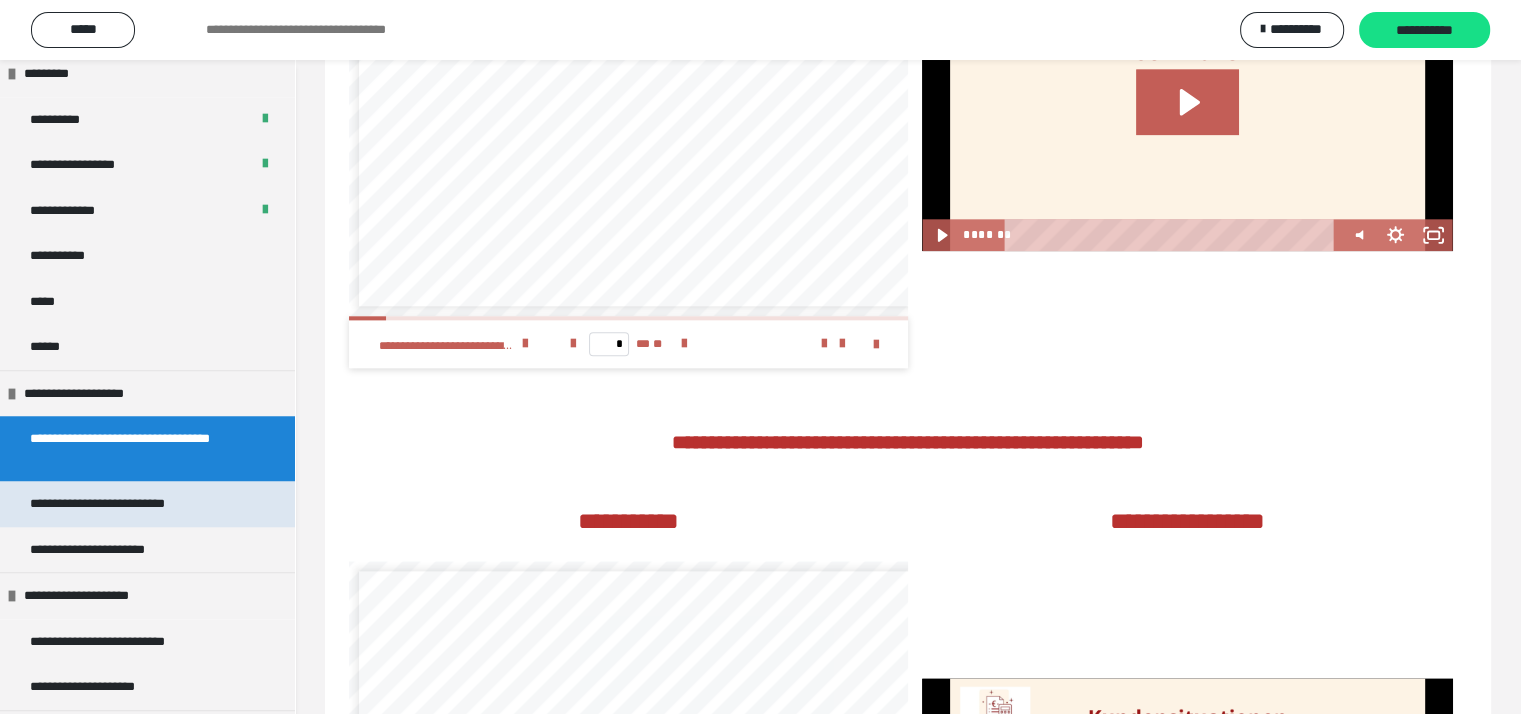 click on "**********" at bounding box center (97, 503) 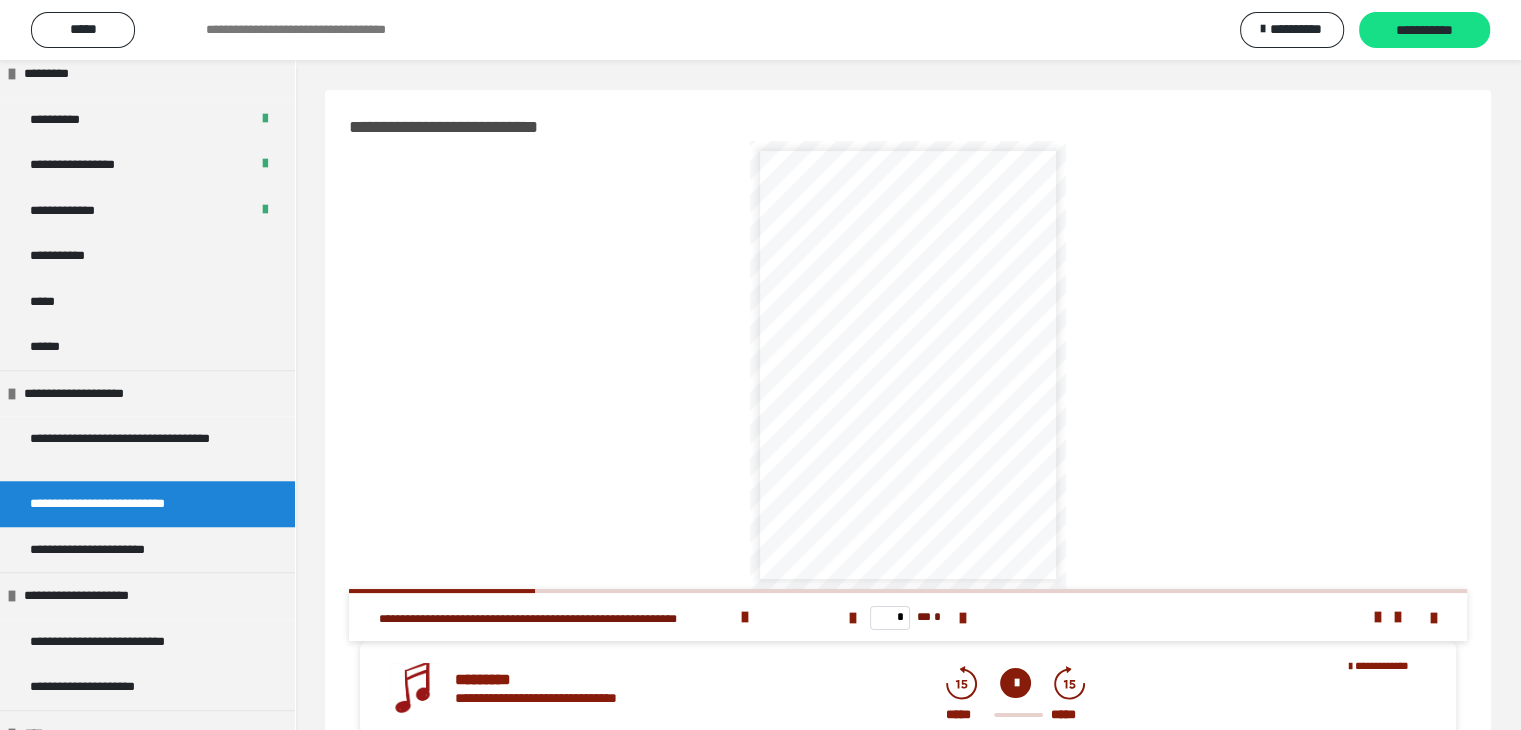 scroll, scrollTop: 500, scrollLeft: 0, axis: vertical 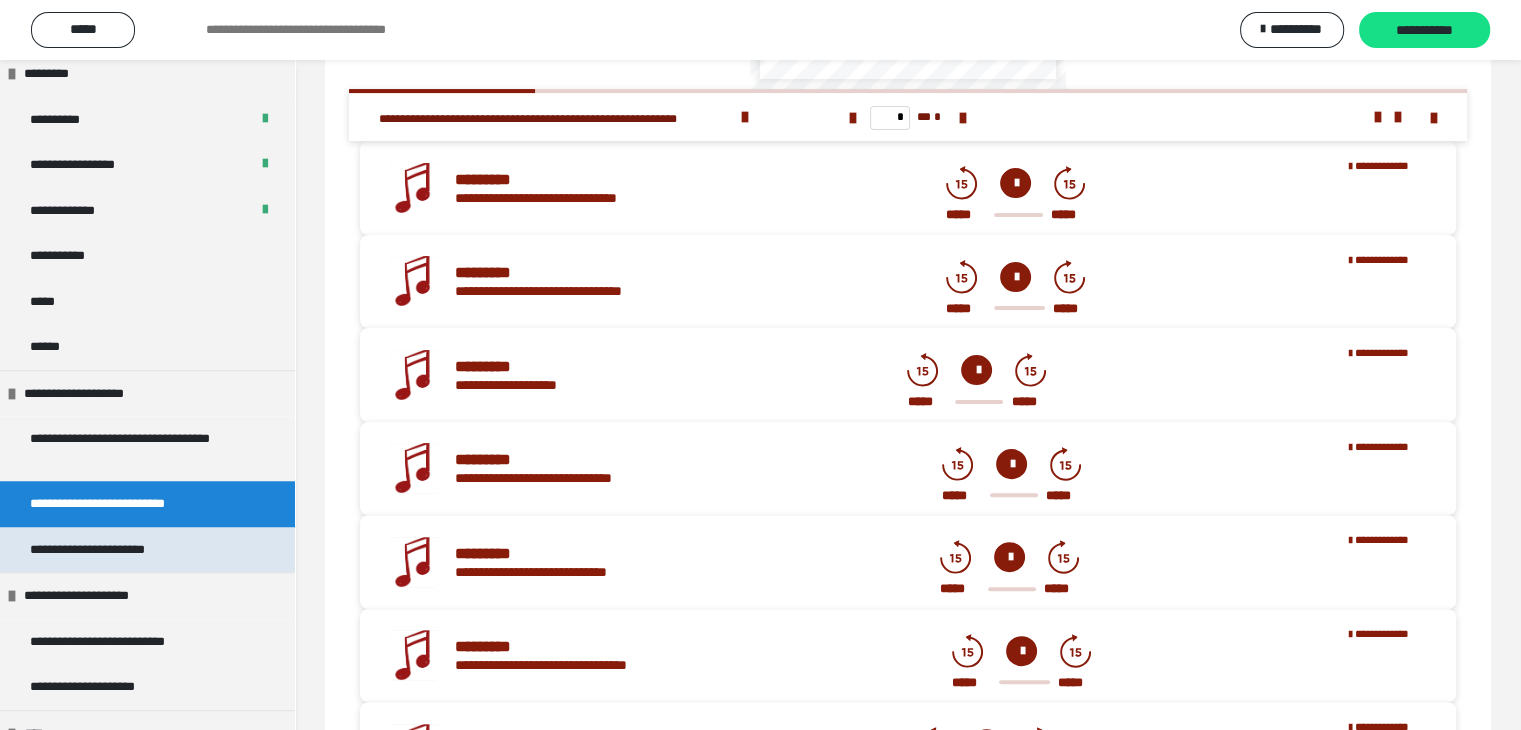 click on "**********" at bounding box center [102, 550] 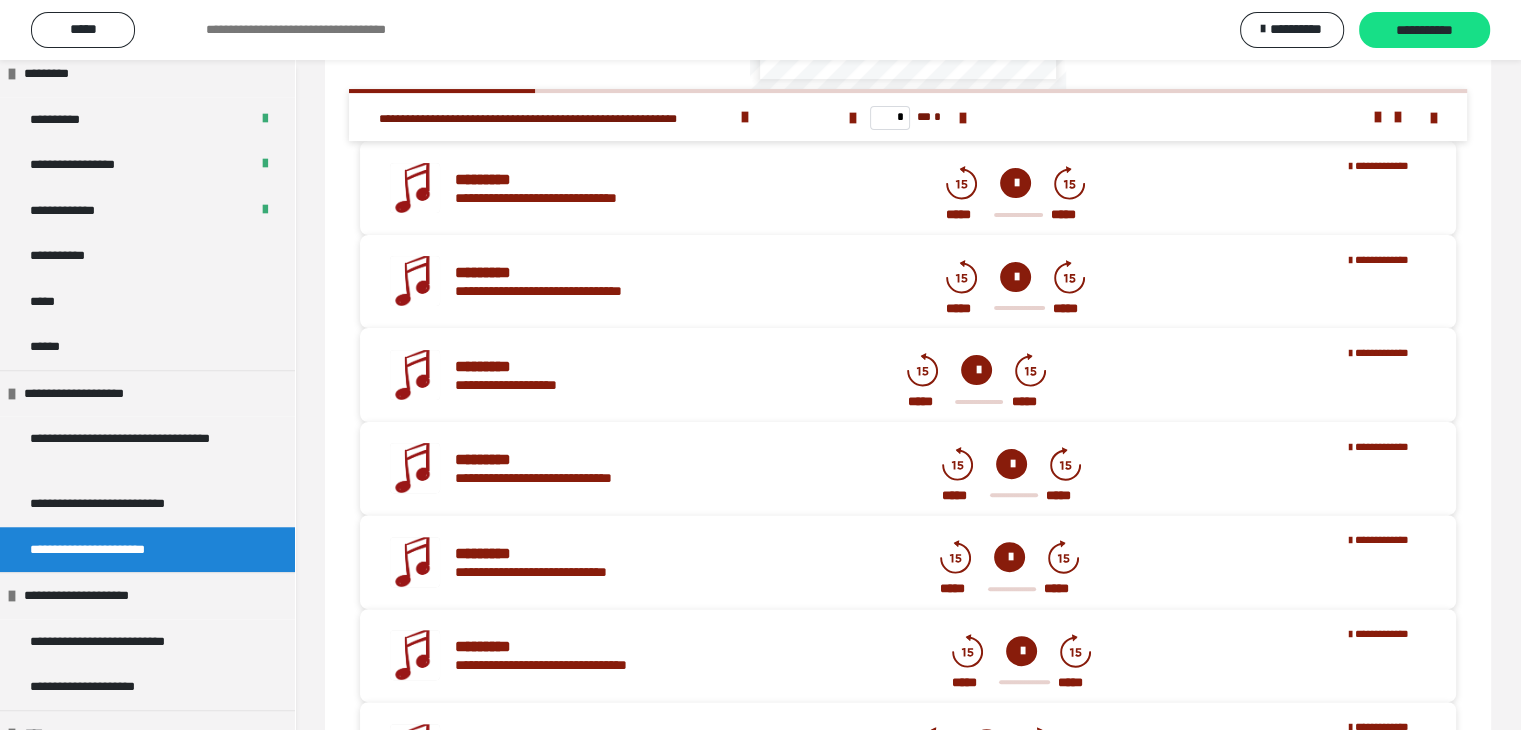 scroll, scrollTop: 60, scrollLeft: 0, axis: vertical 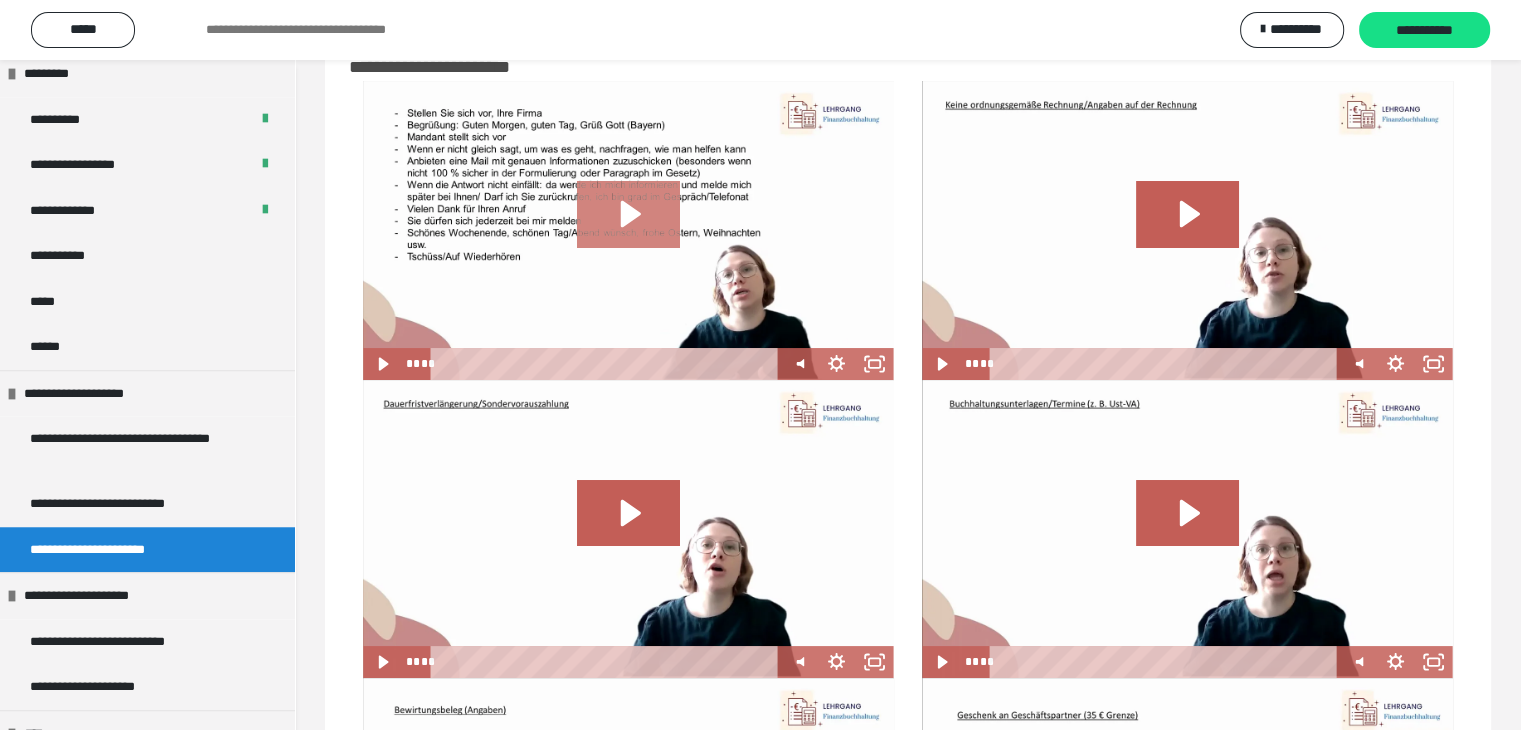 click 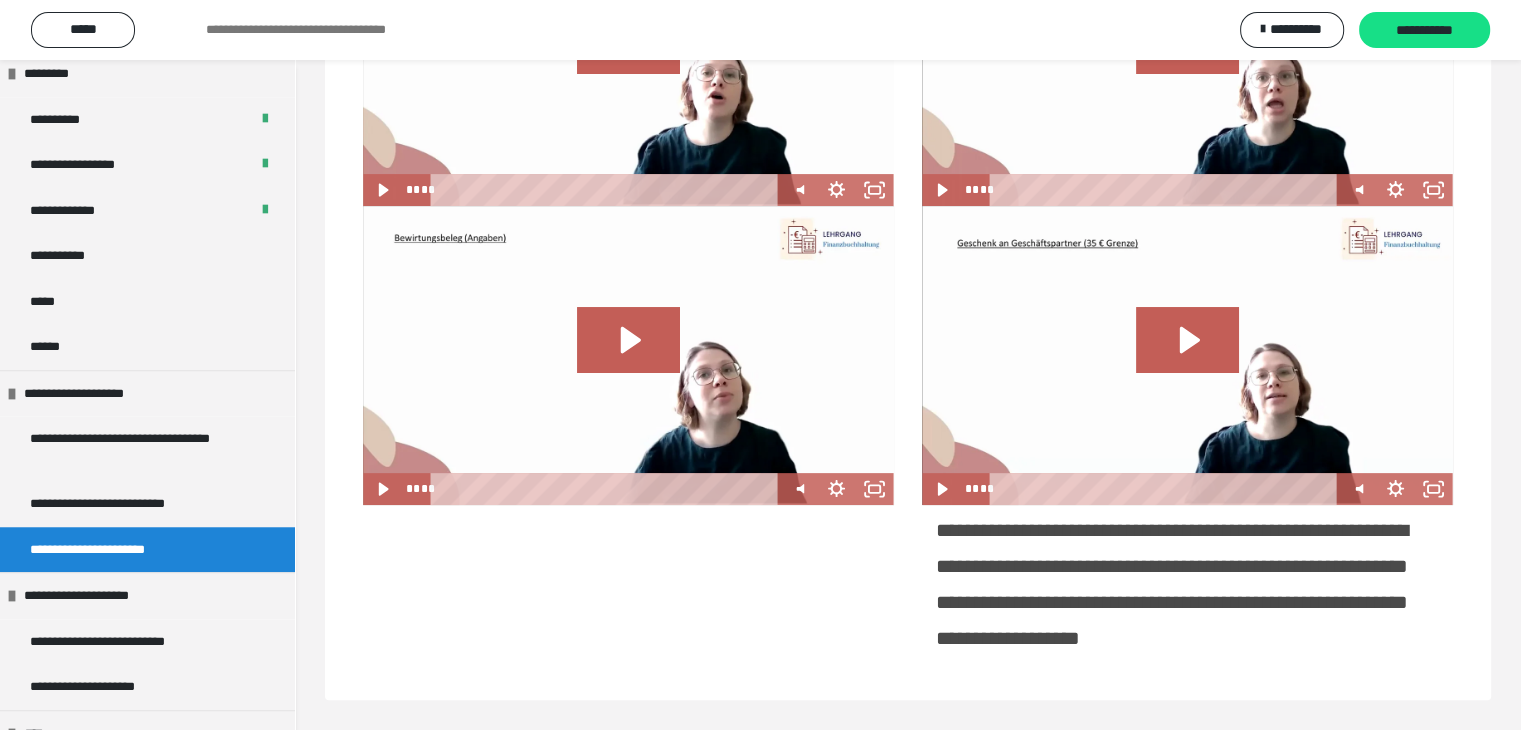 scroll, scrollTop: 104, scrollLeft: 0, axis: vertical 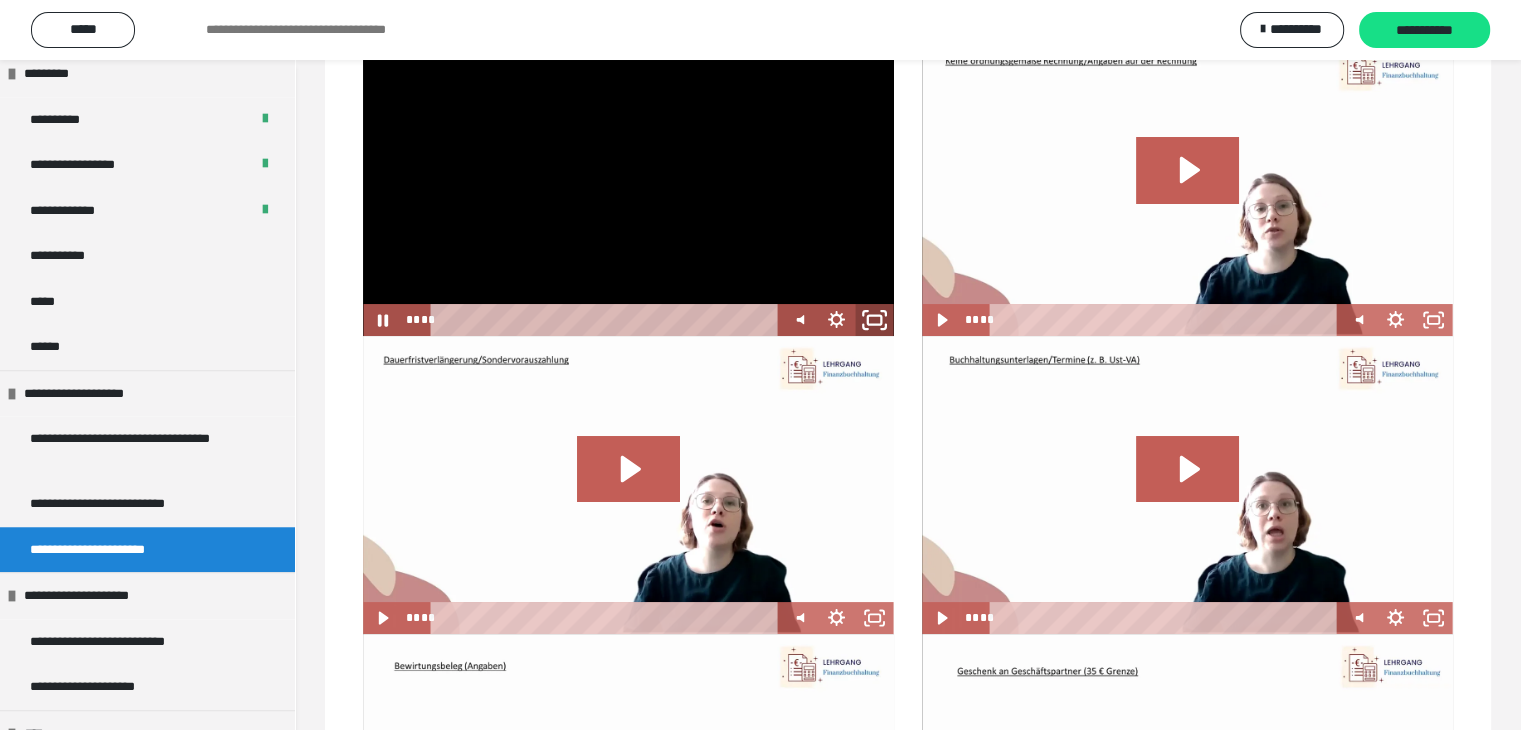 click 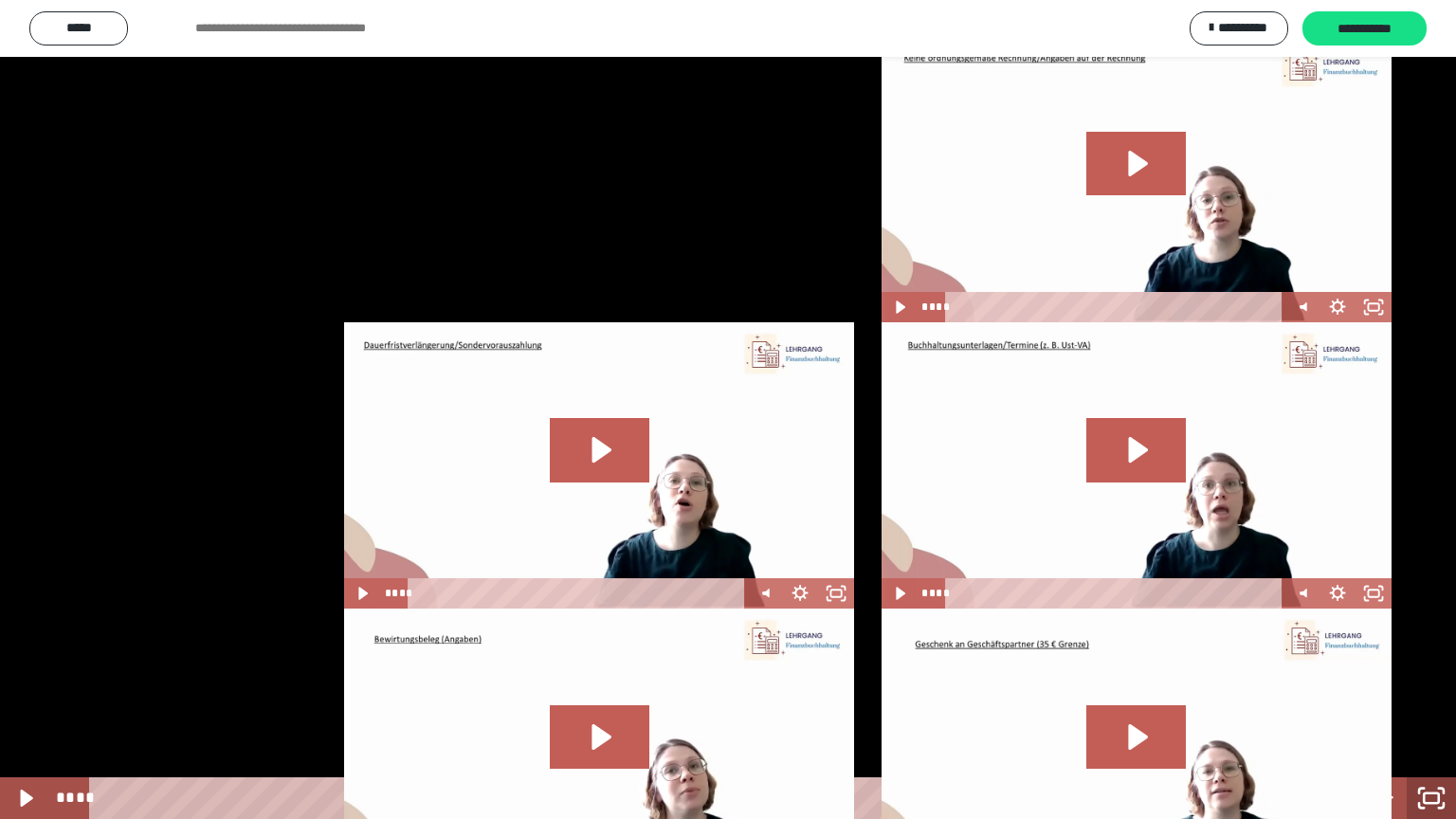 click 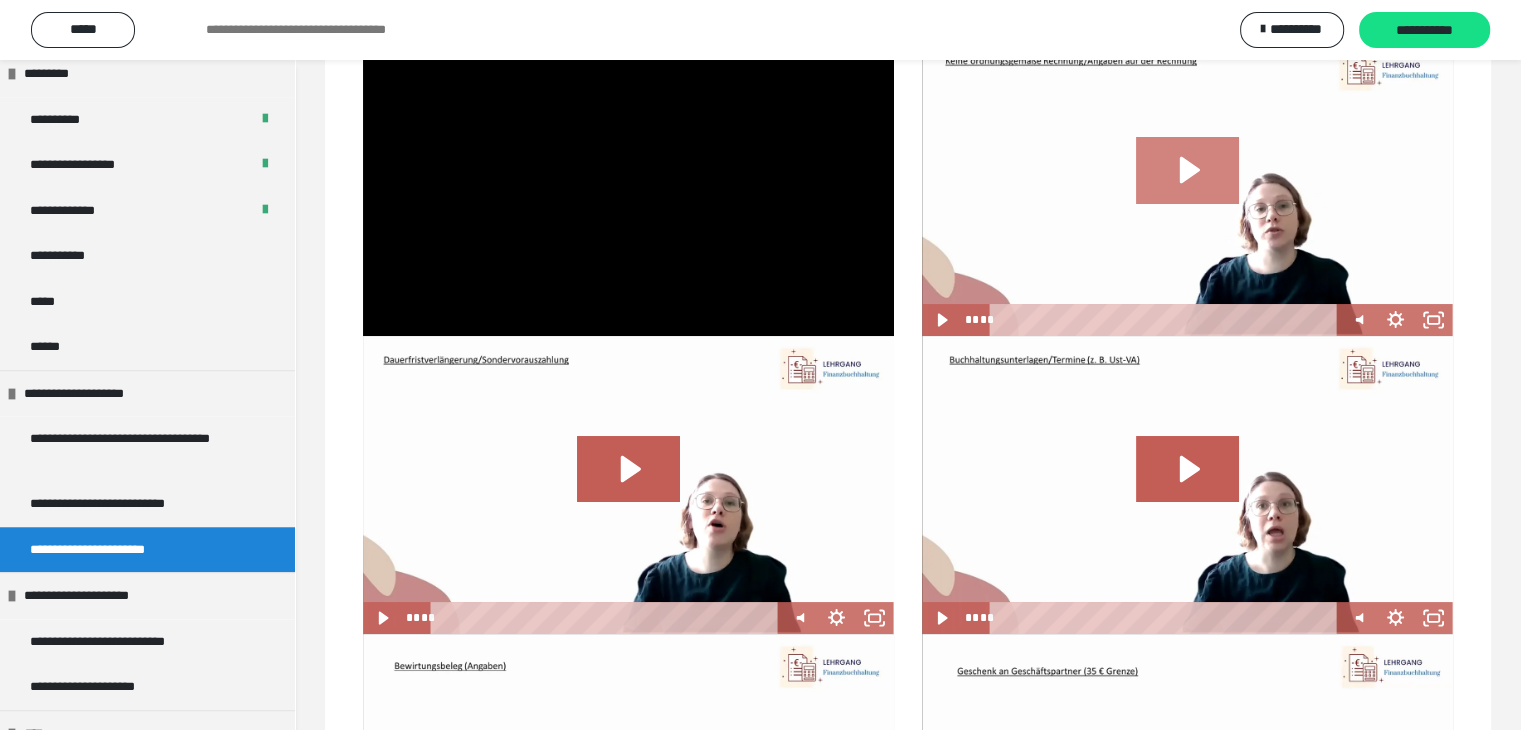 click 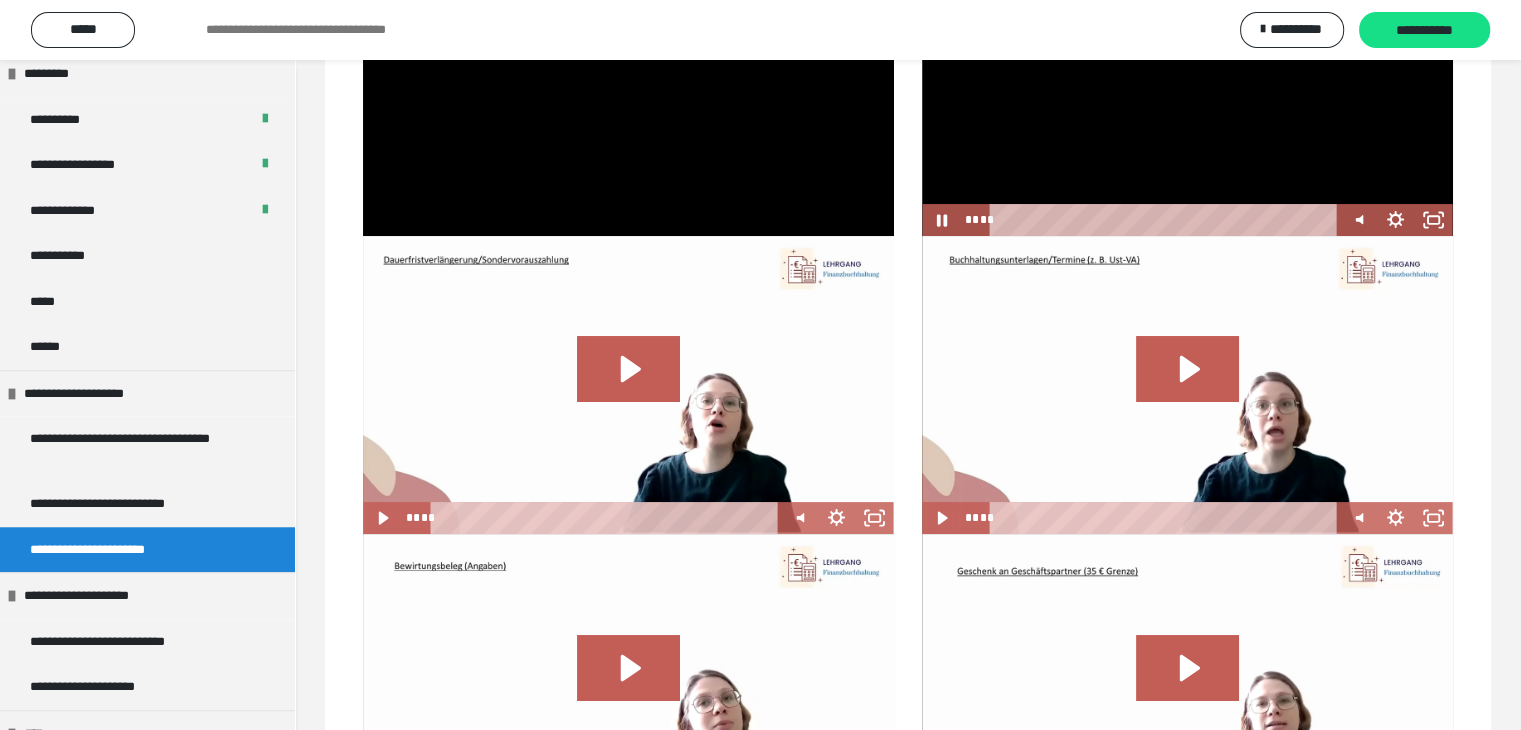 scroll, scrollTop: 104, scrollLeft: 0, axis: vertical 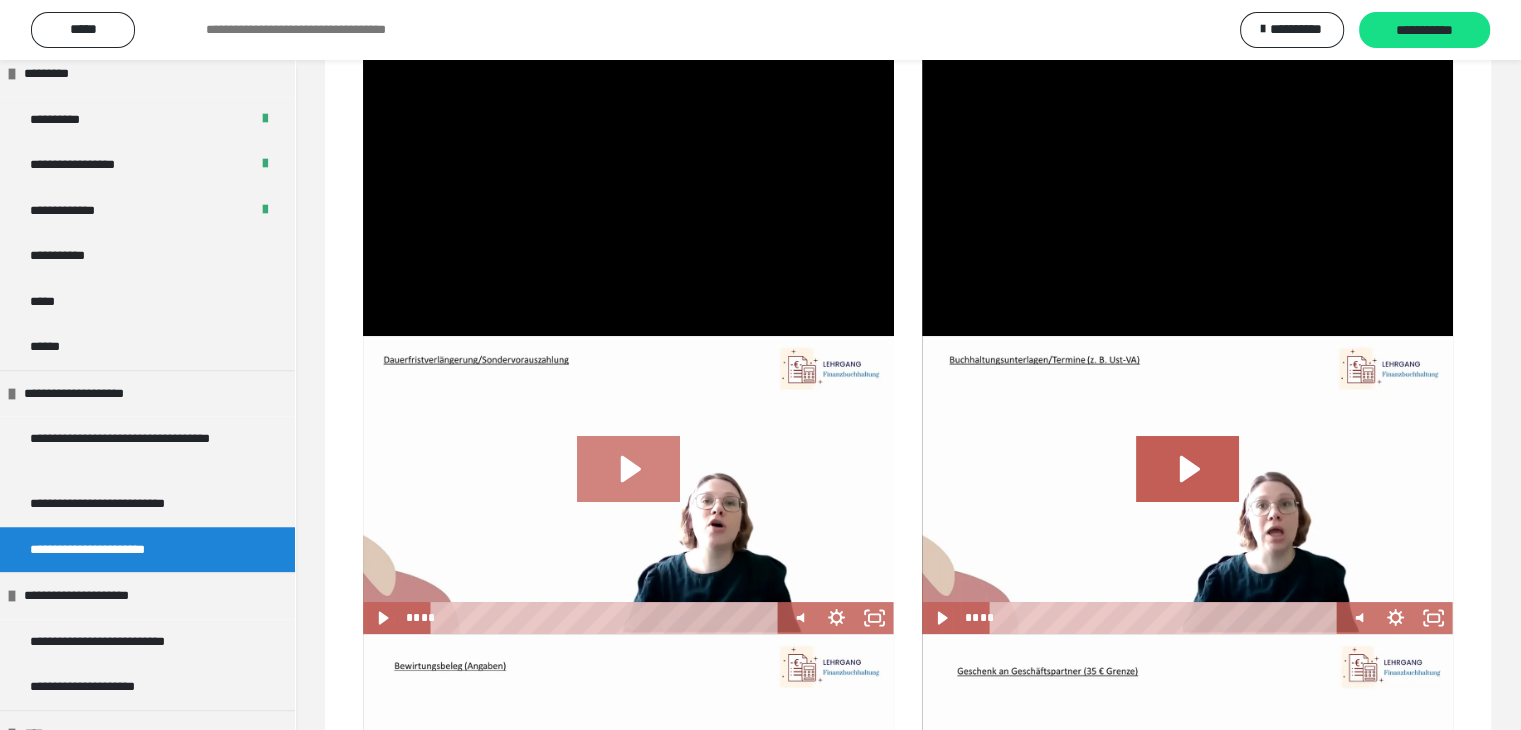 click 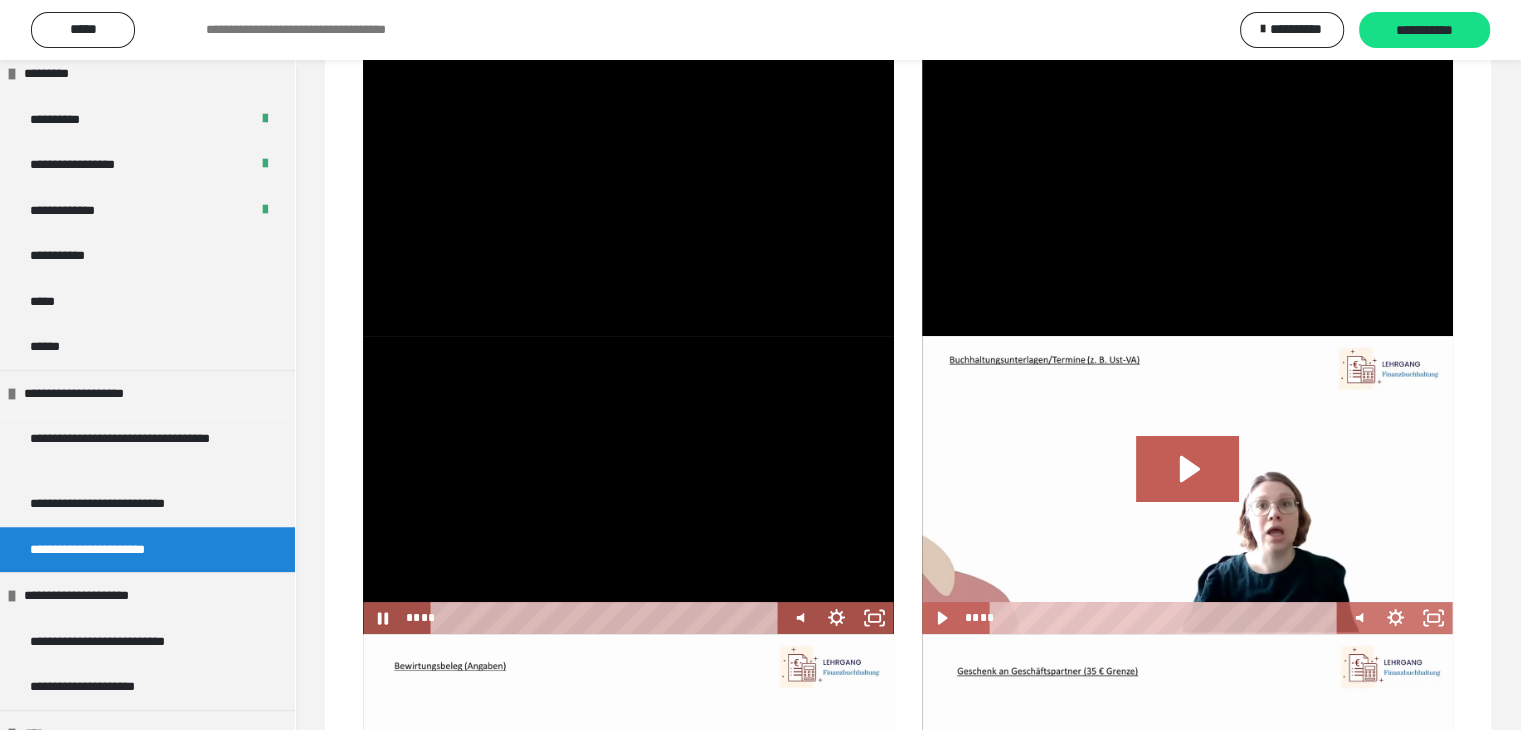 click at bounding box center (628, 485) 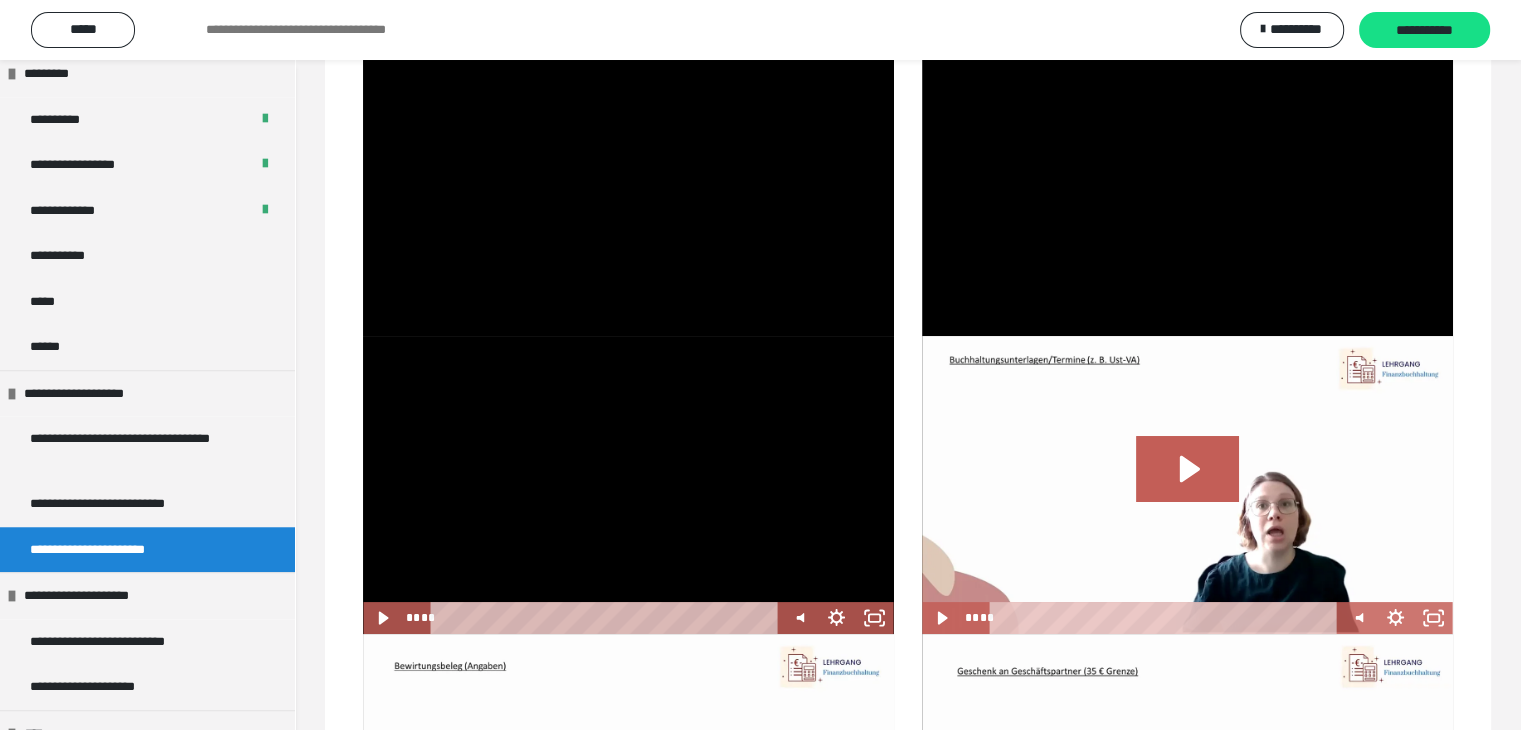 click at bounding box center [628, 485] 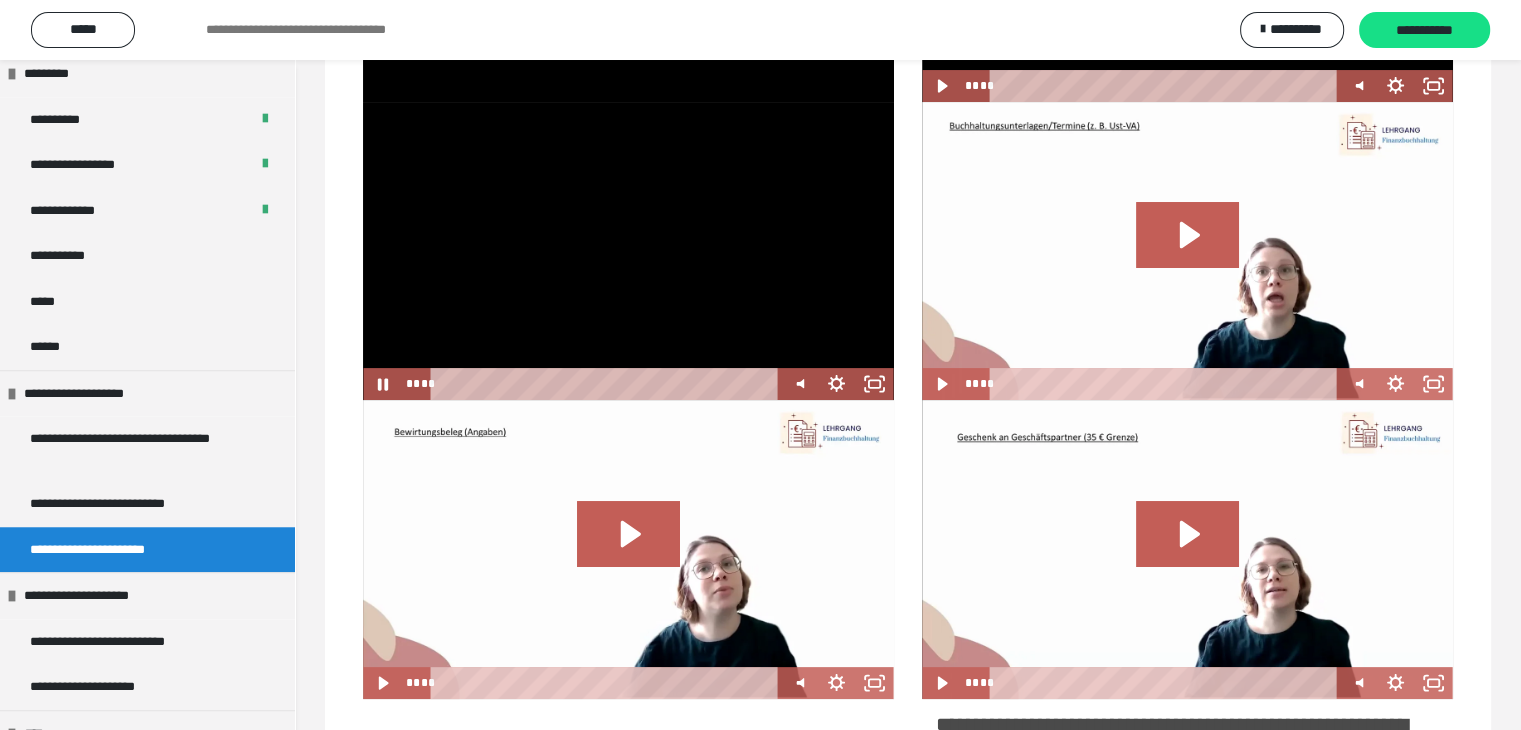 scroll, scrollTop: 304, scrollLeft: 0, axis: vertical 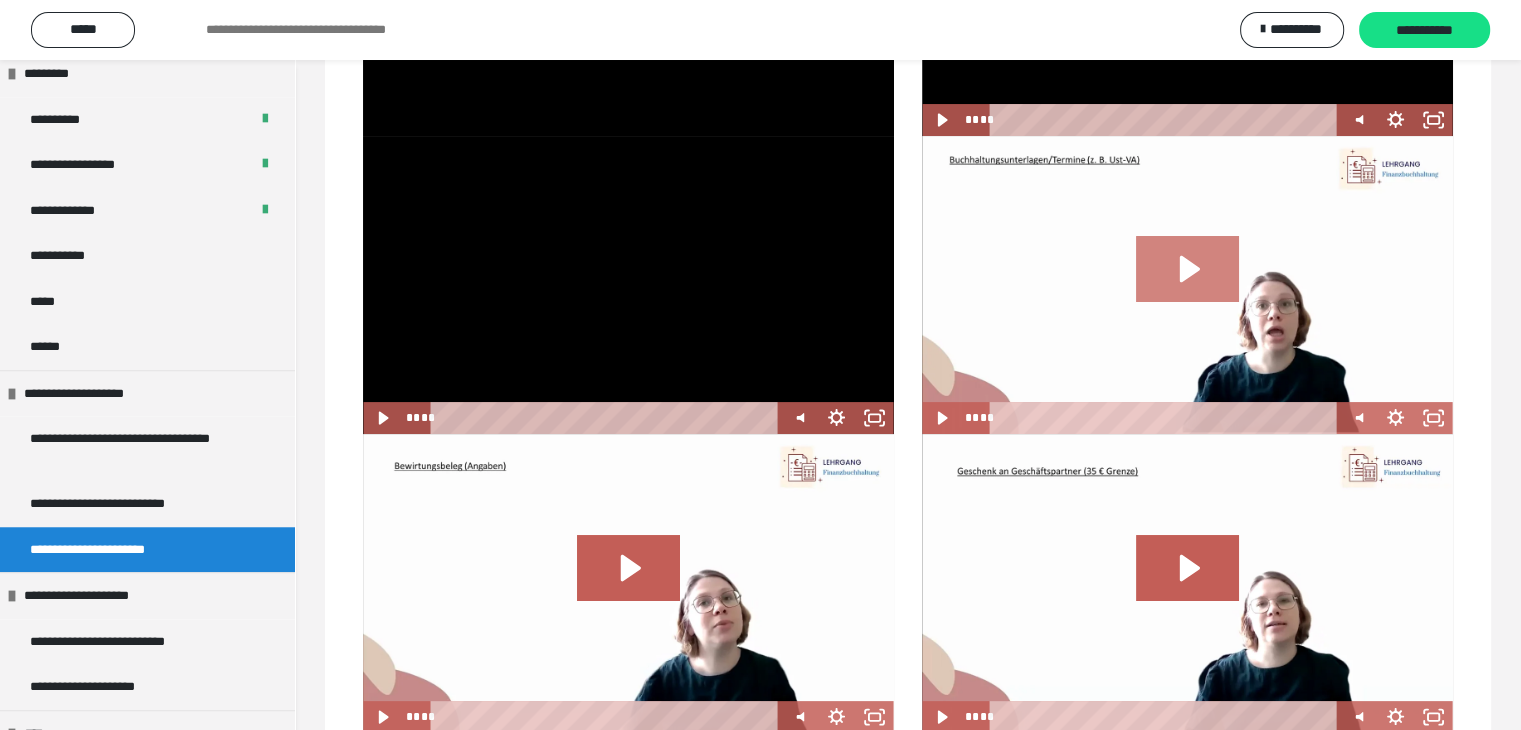 click 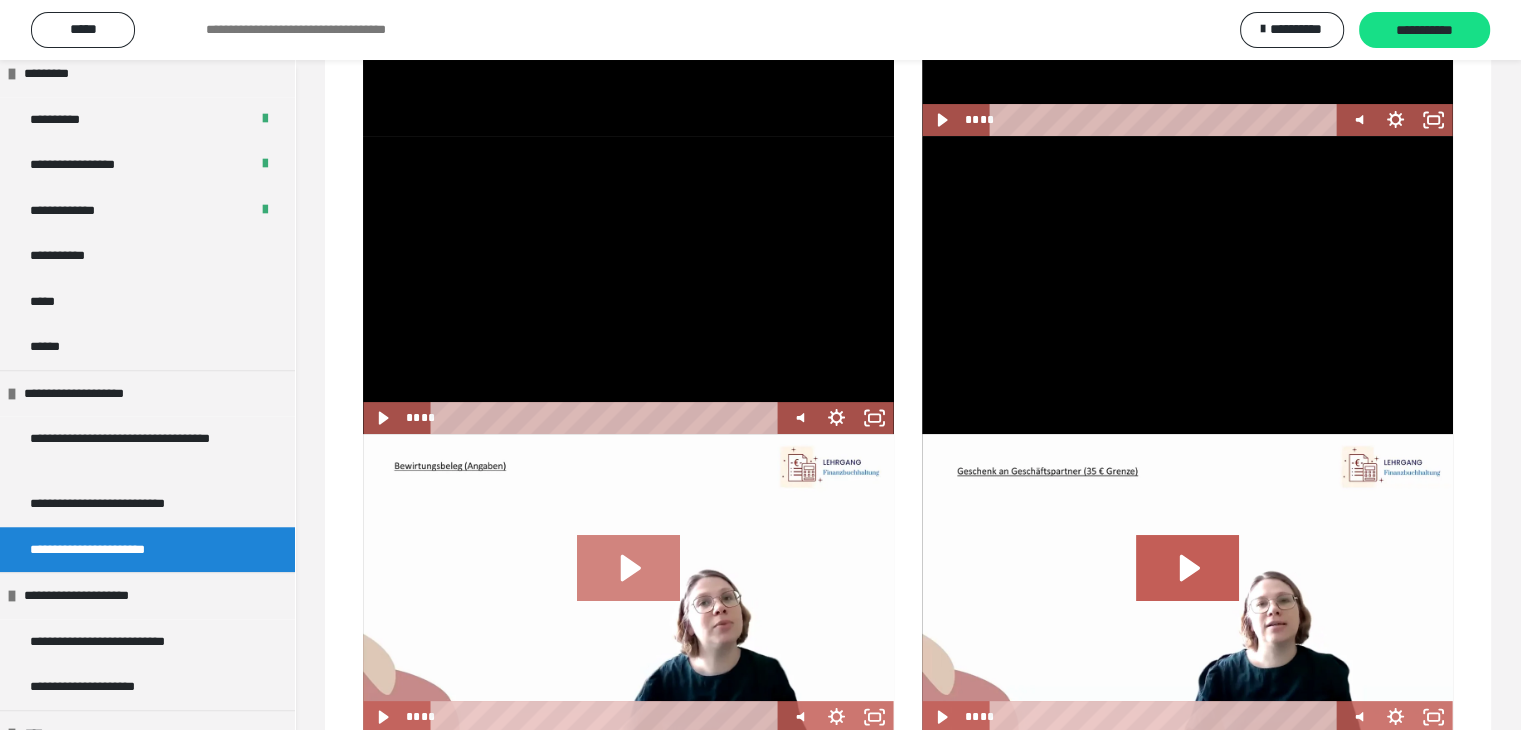 click 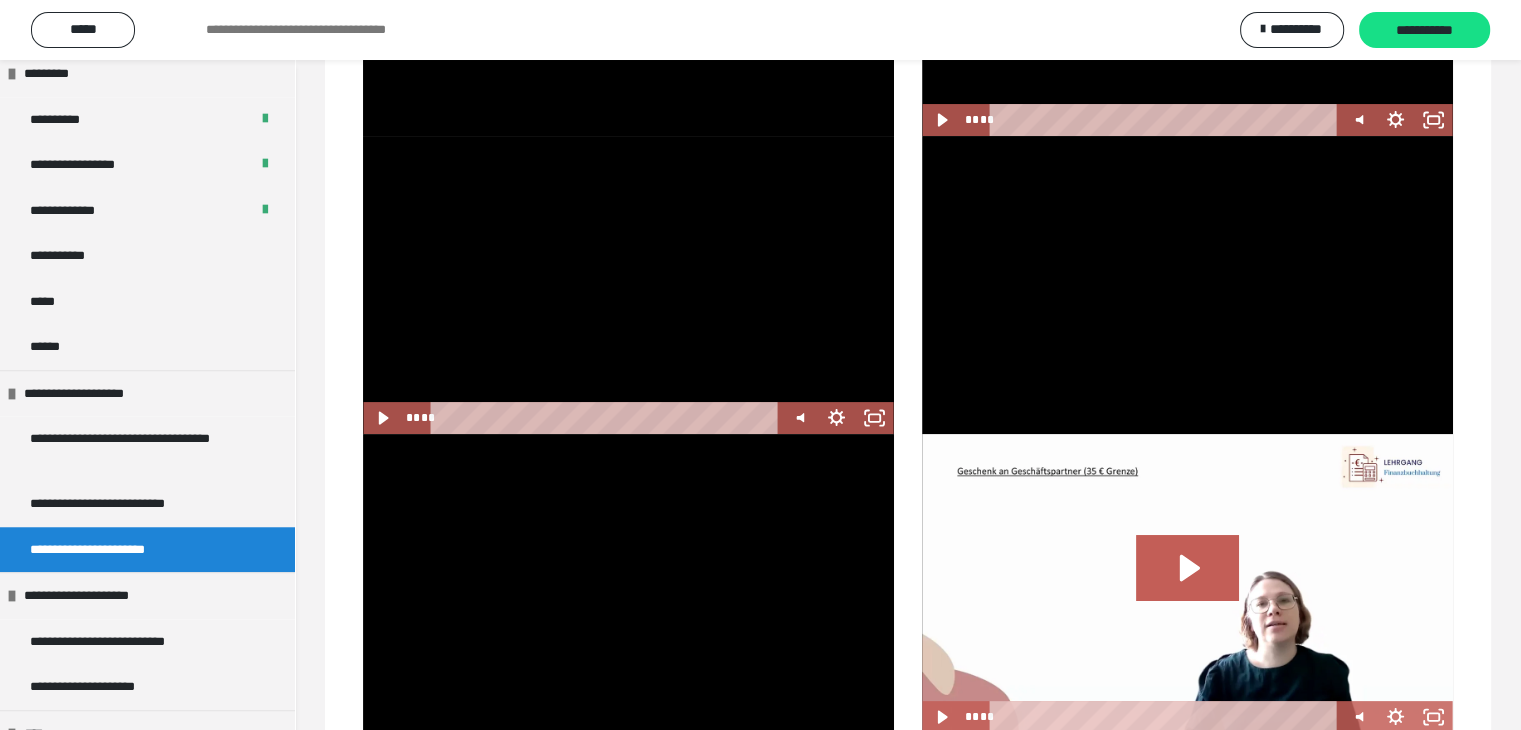 scroll, scrollTop: 604, scrollLeft: 0, axis: vertical 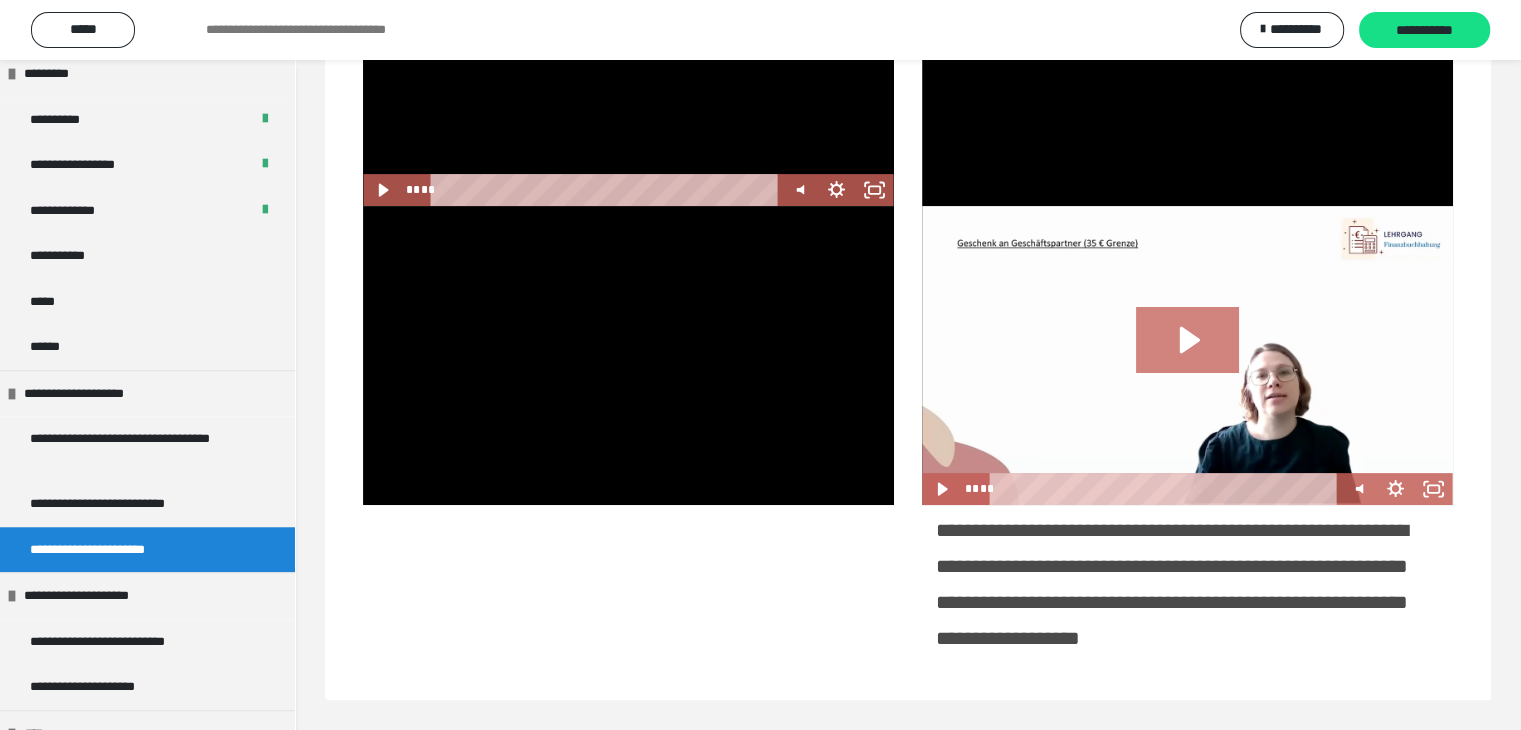 click 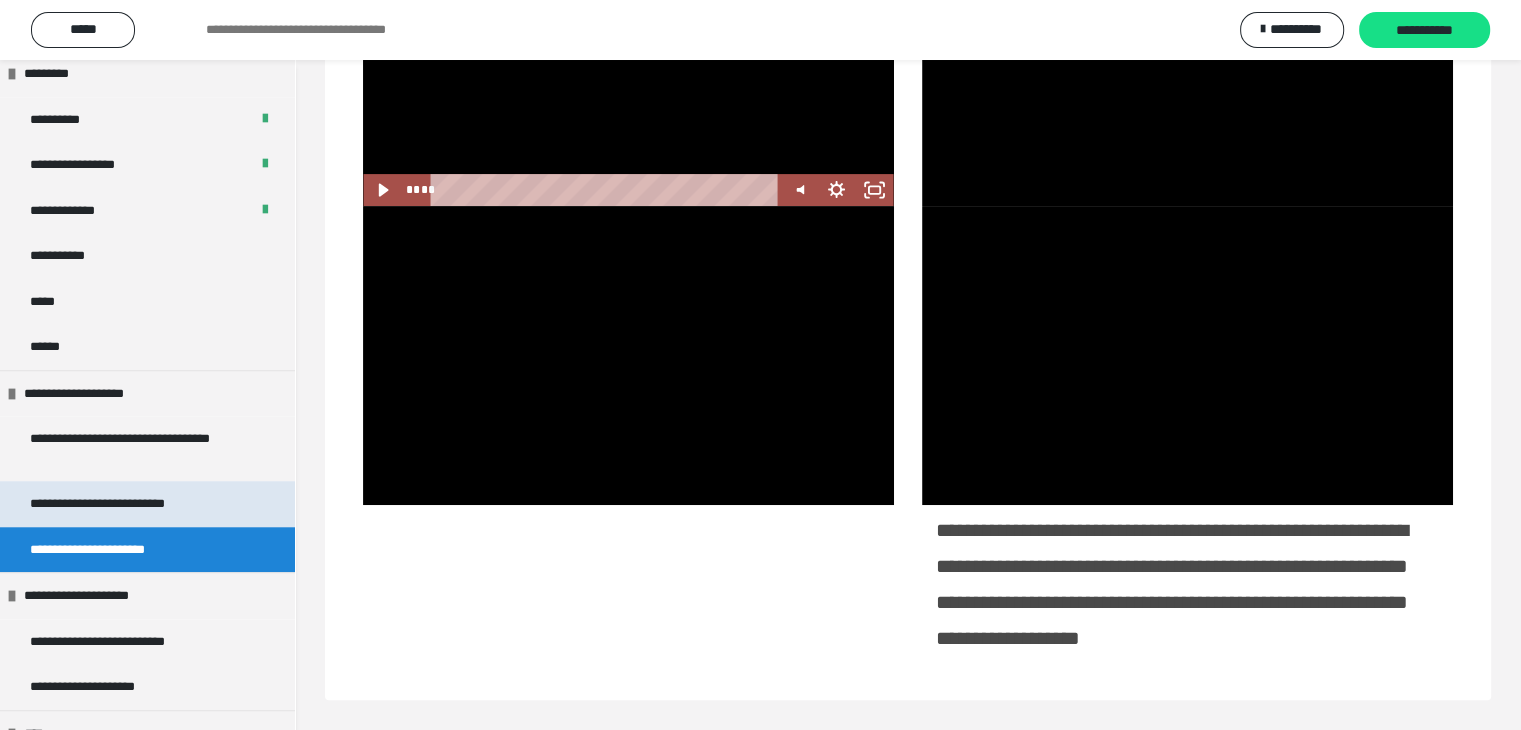 click on "**********" at bounding box center [97, 503] 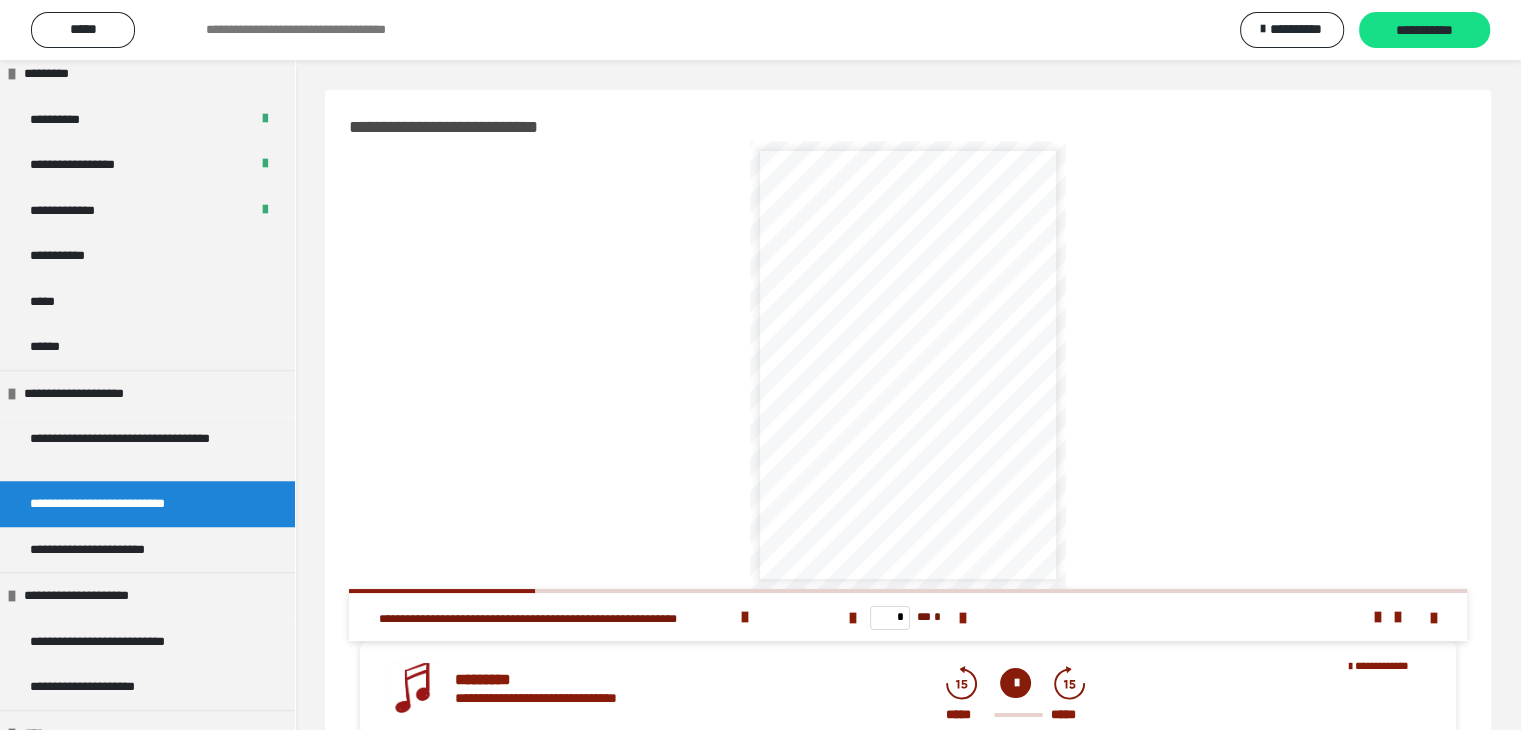 scroll, scrollTop: 400, scrollLeft: 0, axis: vertical 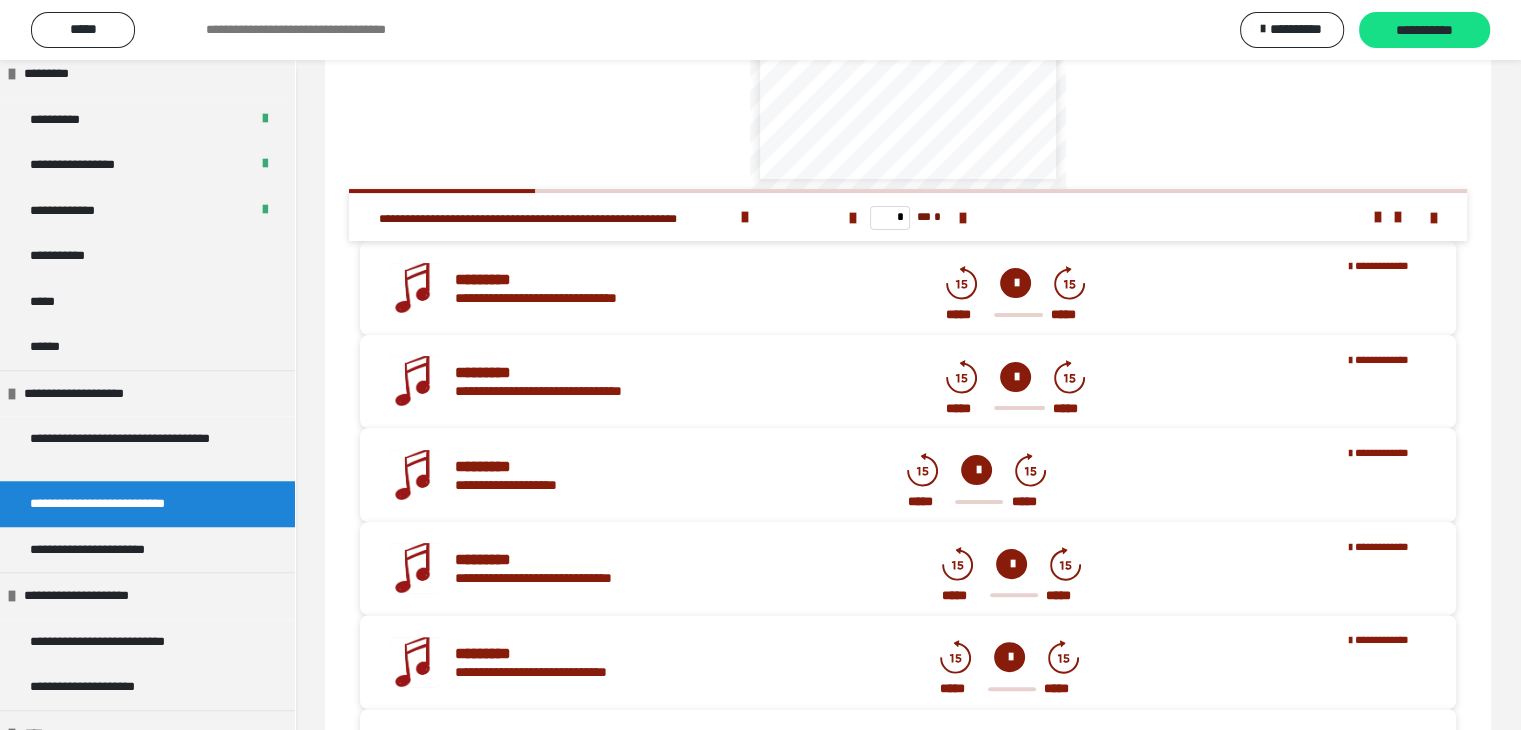 click at bounding box center [1015, 283] 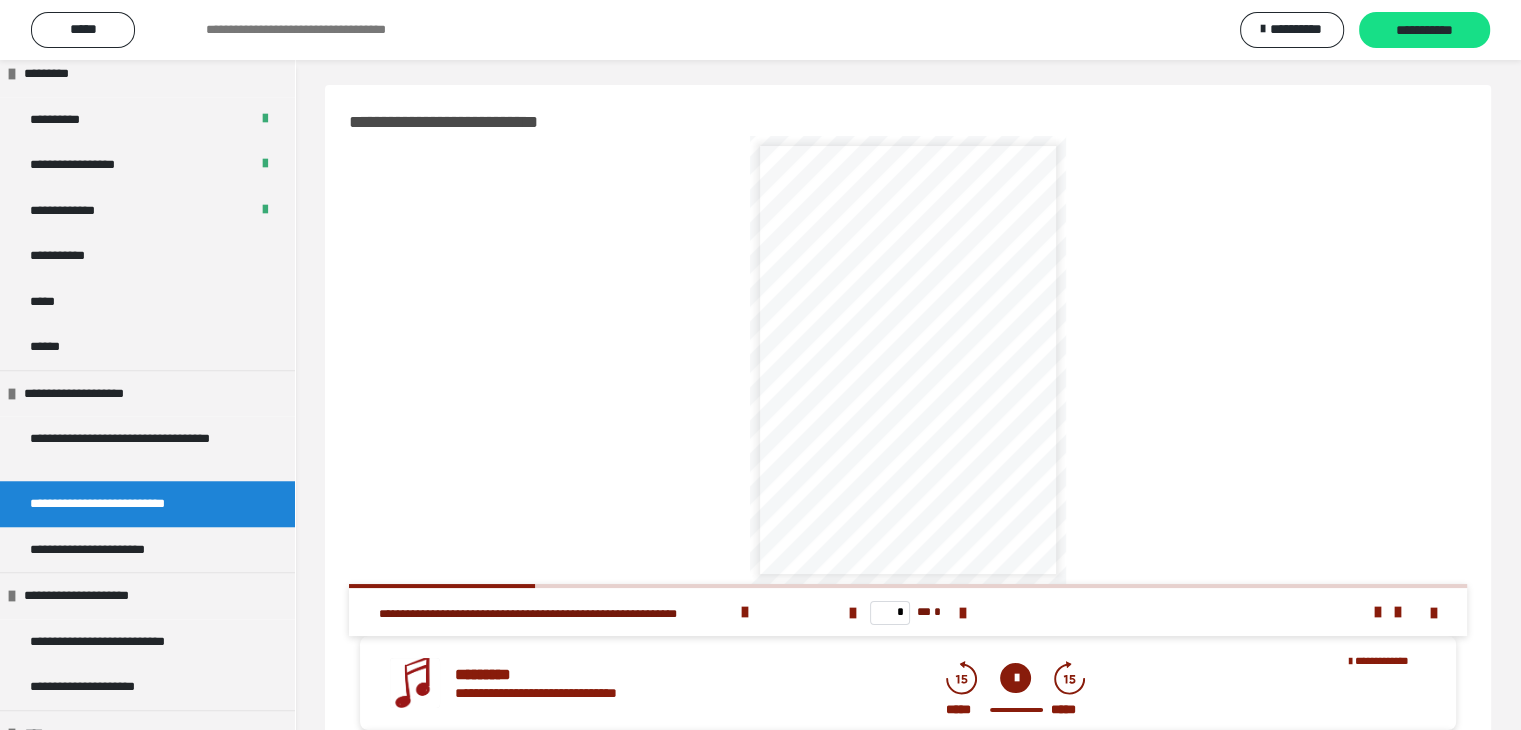 scroll, scrollTop: 0, scrollLeft: 0, axis: both 